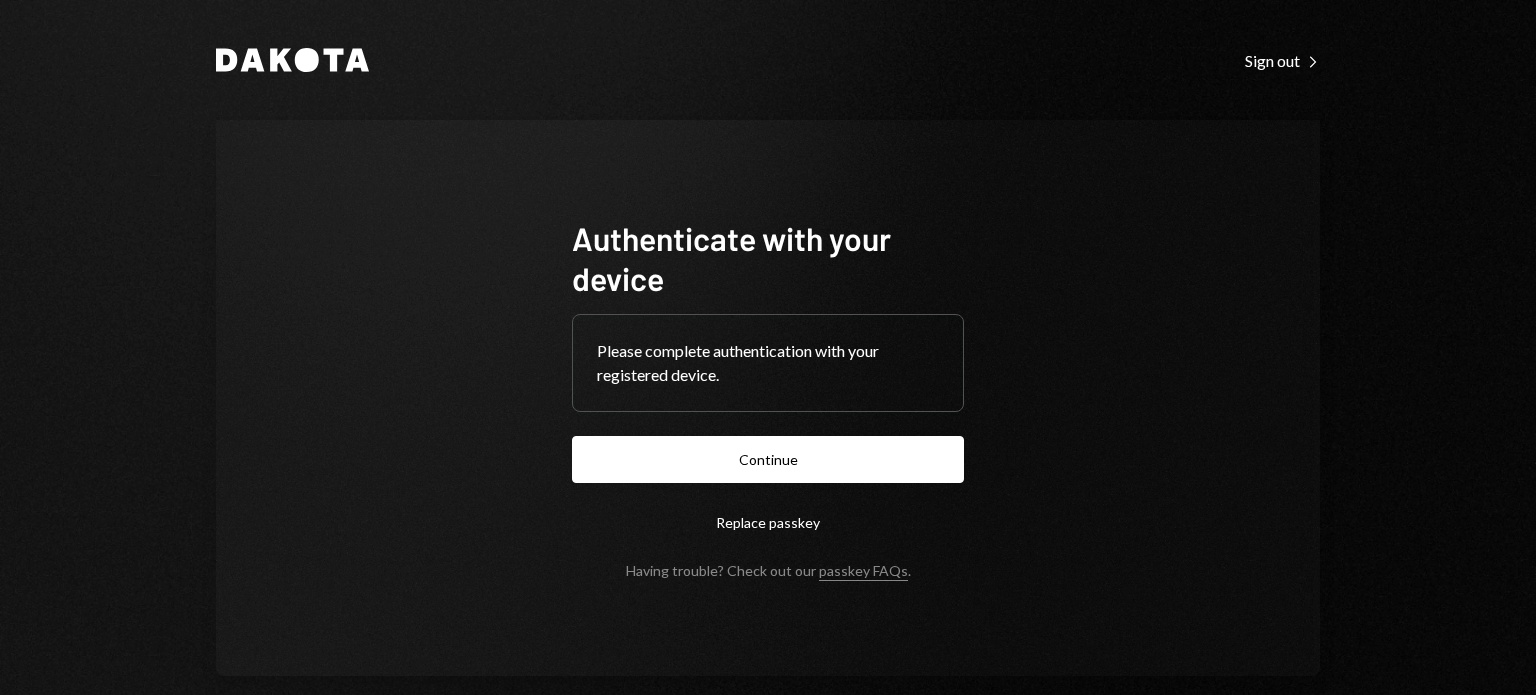 scroll, scrollTop: 0, scrollLeft: 0, axis: both 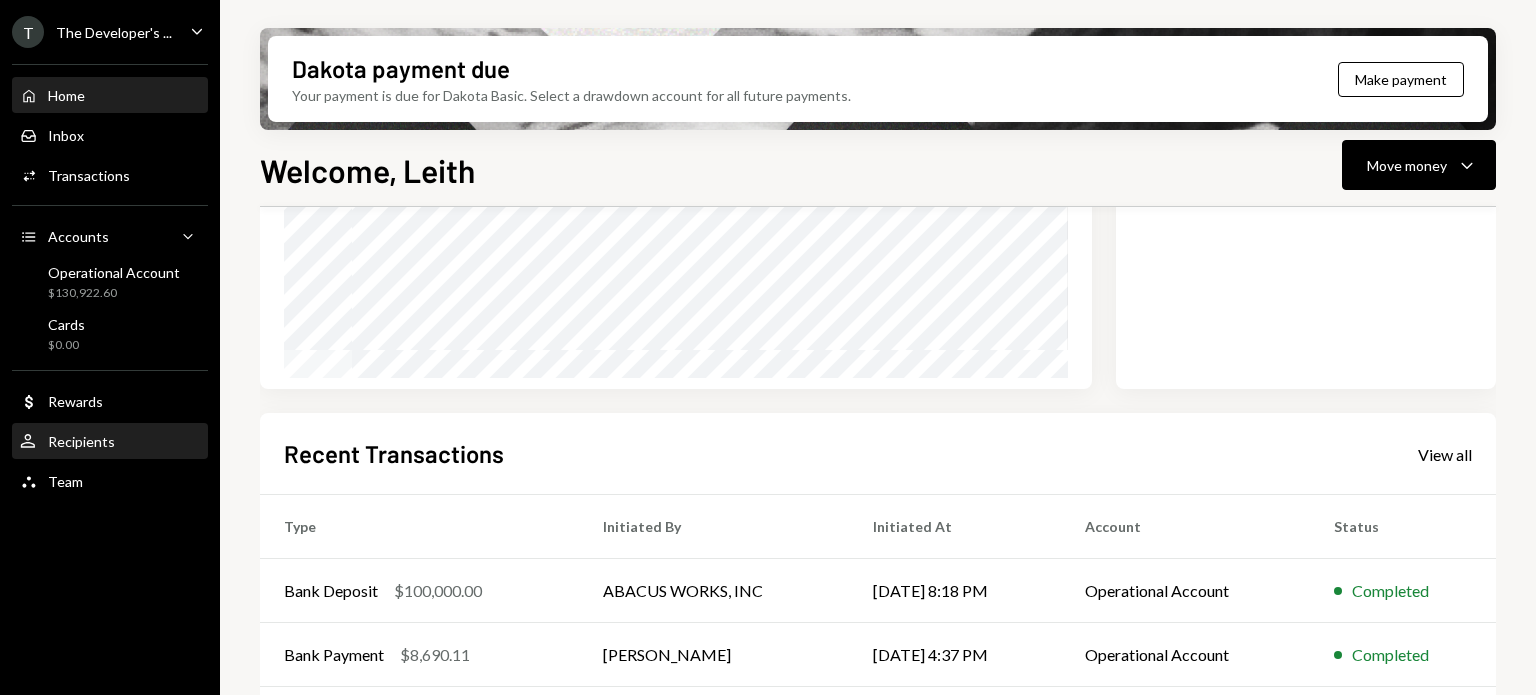 click on "Recipients" at bounding box center [81, 441] 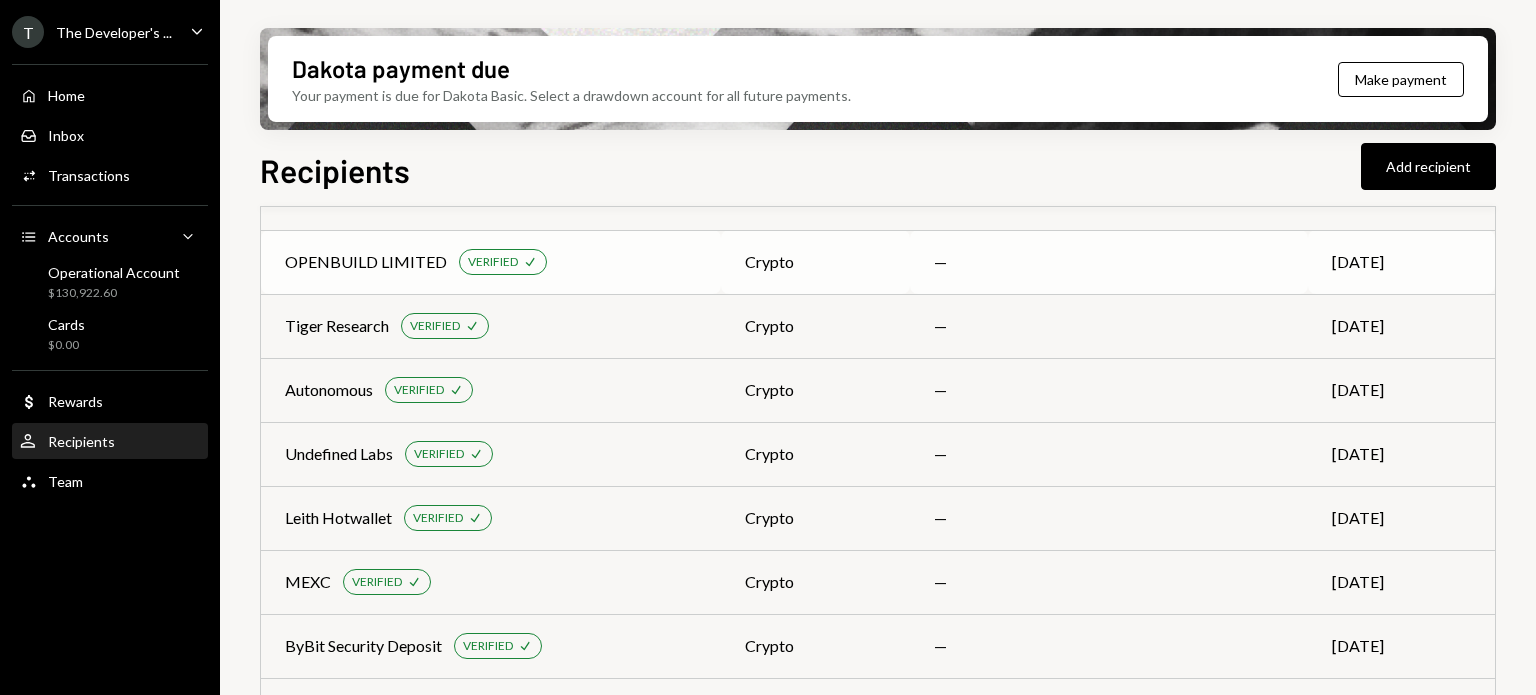 scroll, scrollTop: 200, scrollLeft: 0, axis: vertical 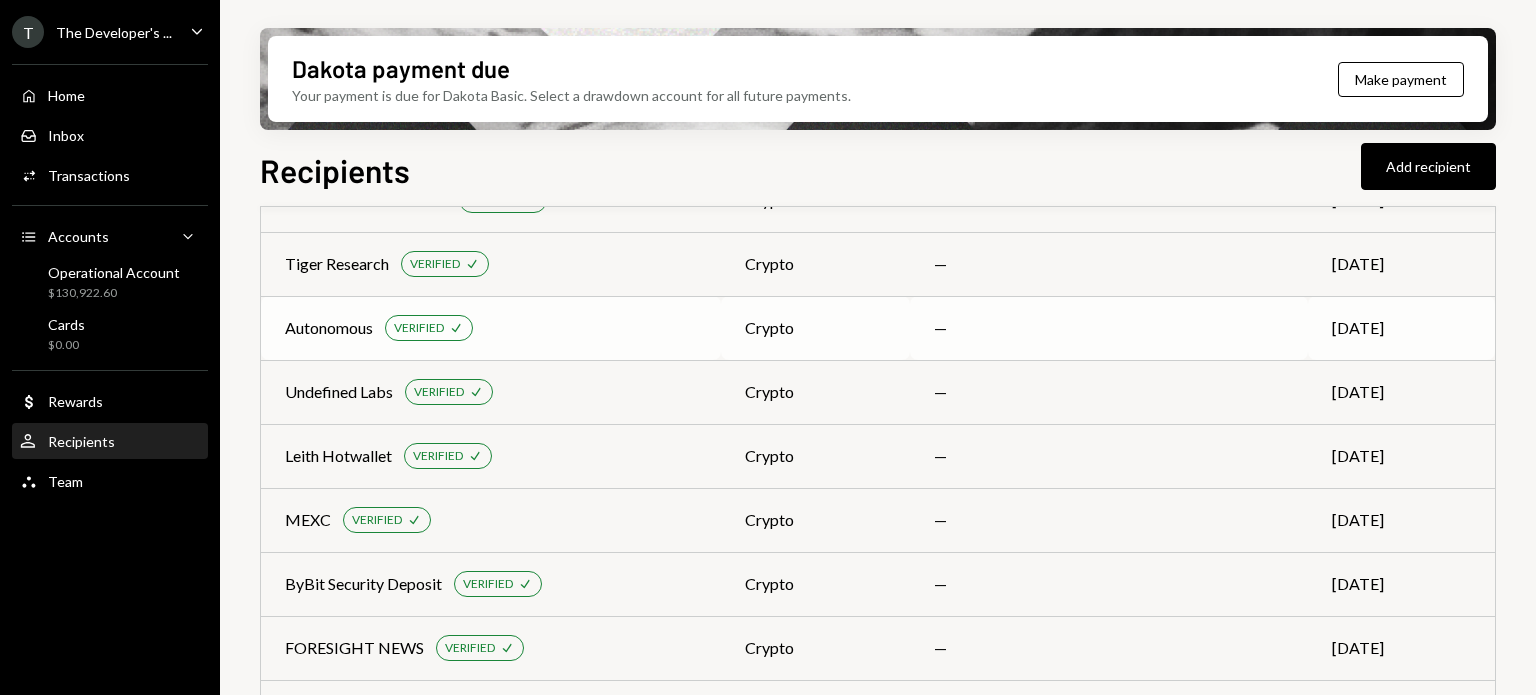 click on "Autonomous VERIFIED Check" at bounding box center (491, 328) 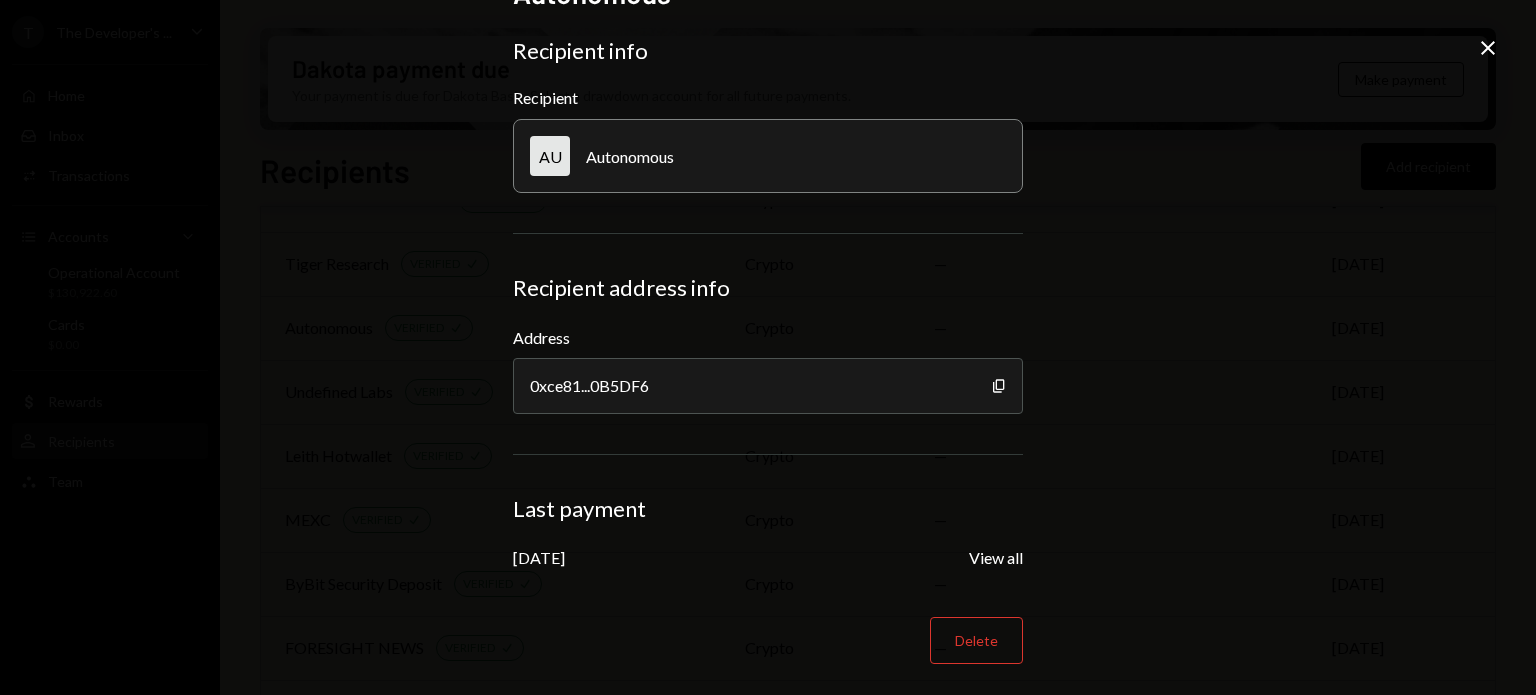 scroll, scrollTop: 0, scrollLeft: 0, axis: both 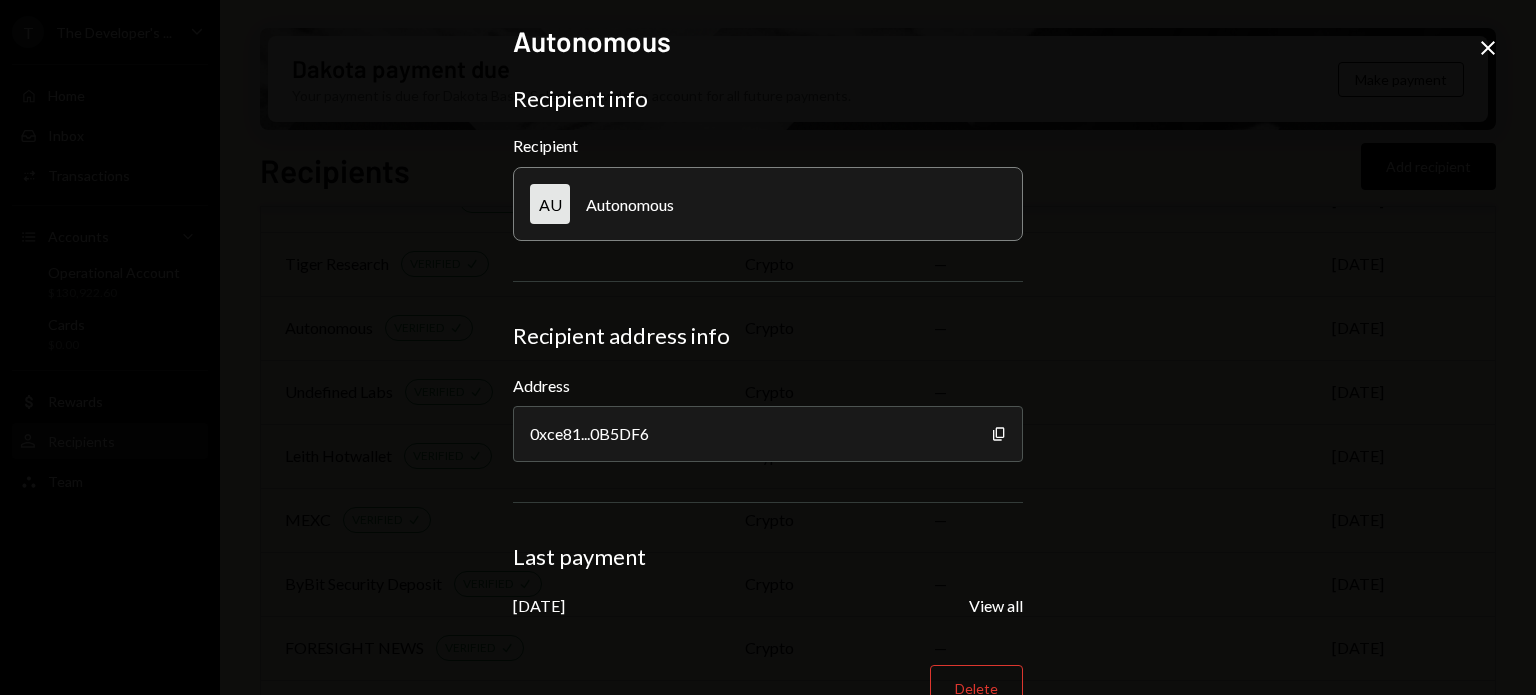 click on "Close" 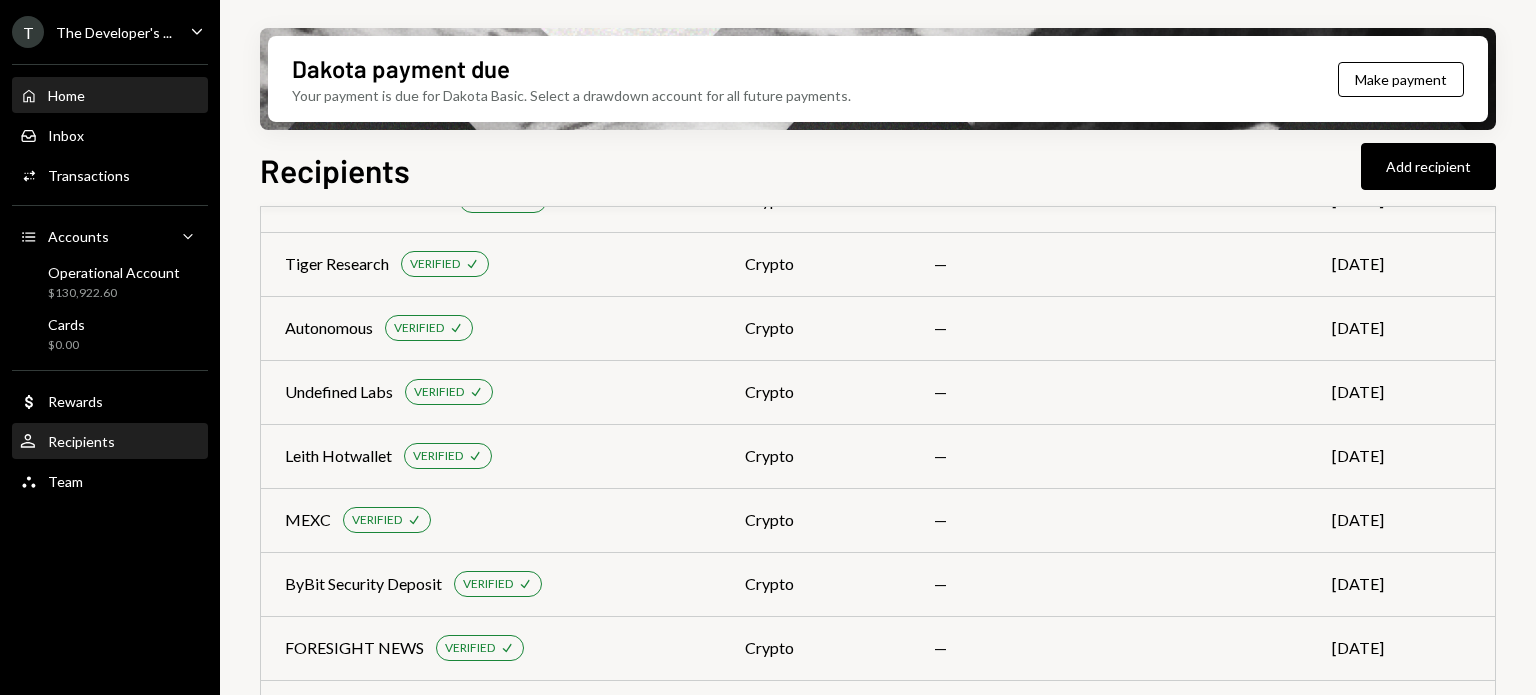 click on "Home Home" at bounding box center [110, 96] 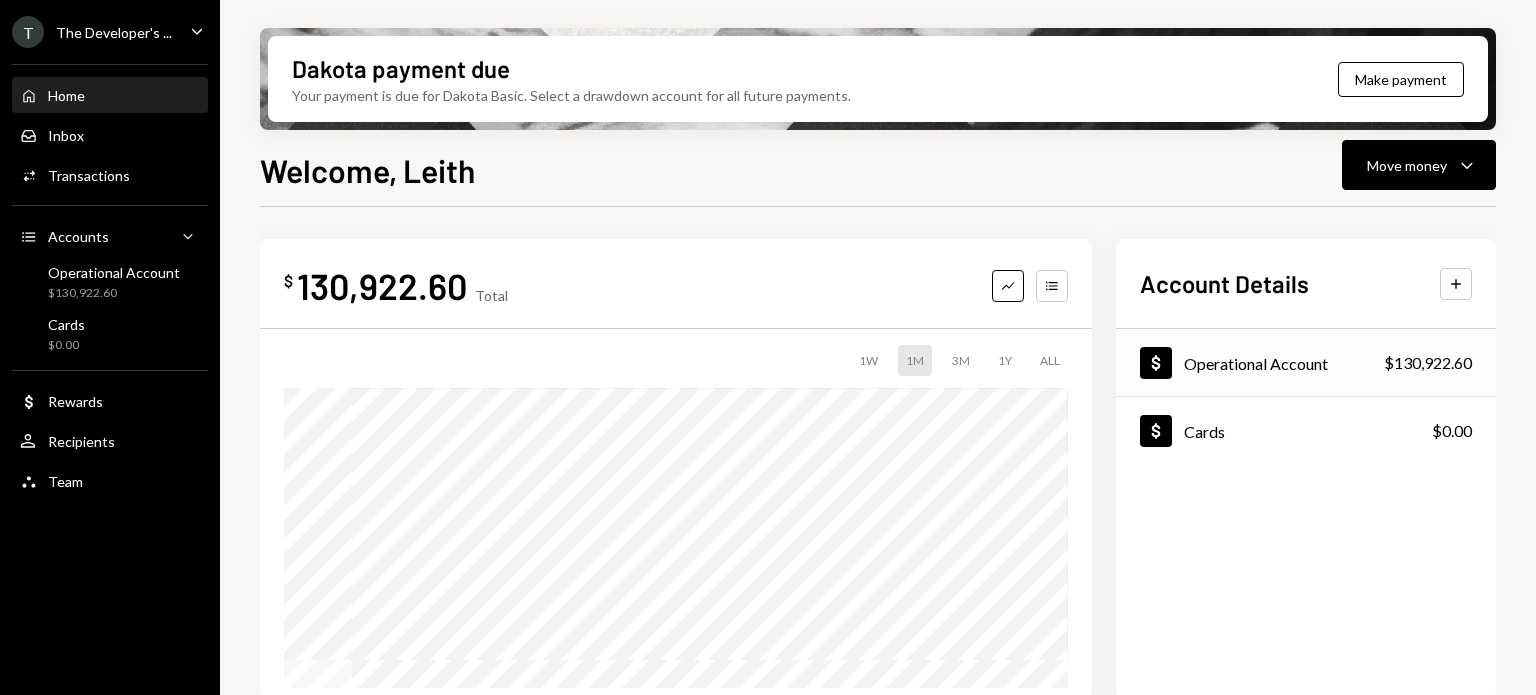 click on "$130,922.60" at bounding box center [1428, 363] 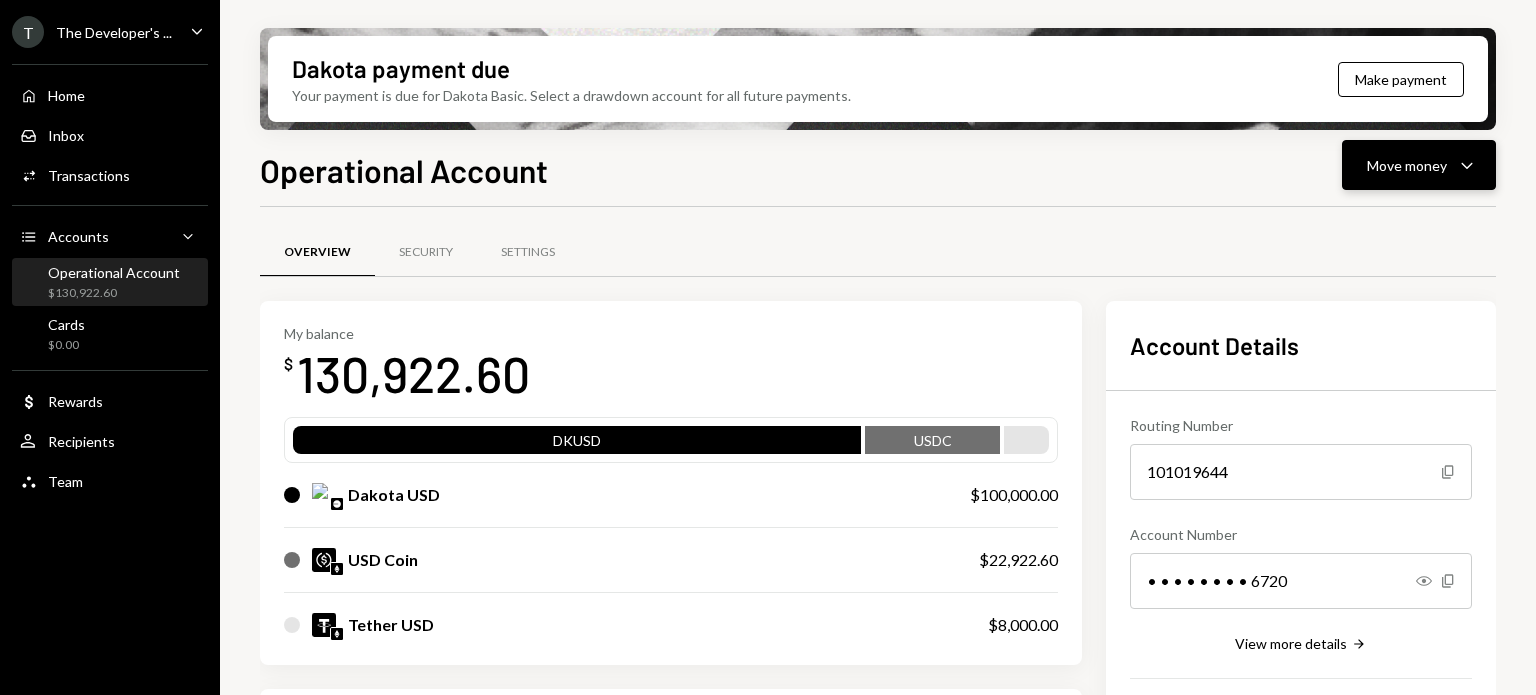 click on "Move money Caret Down" at bounding box center [1419, 165] 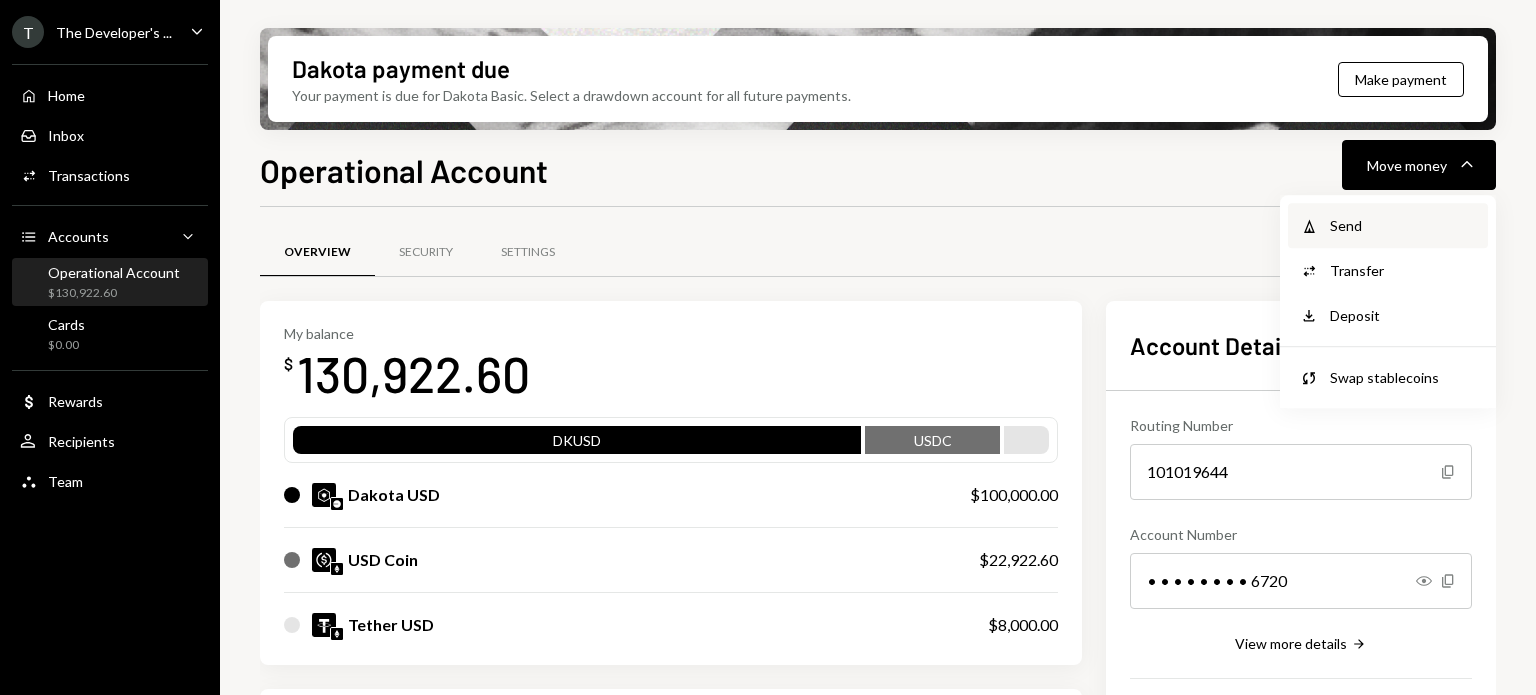 click on "Send" at bounding box center [1403, 225] 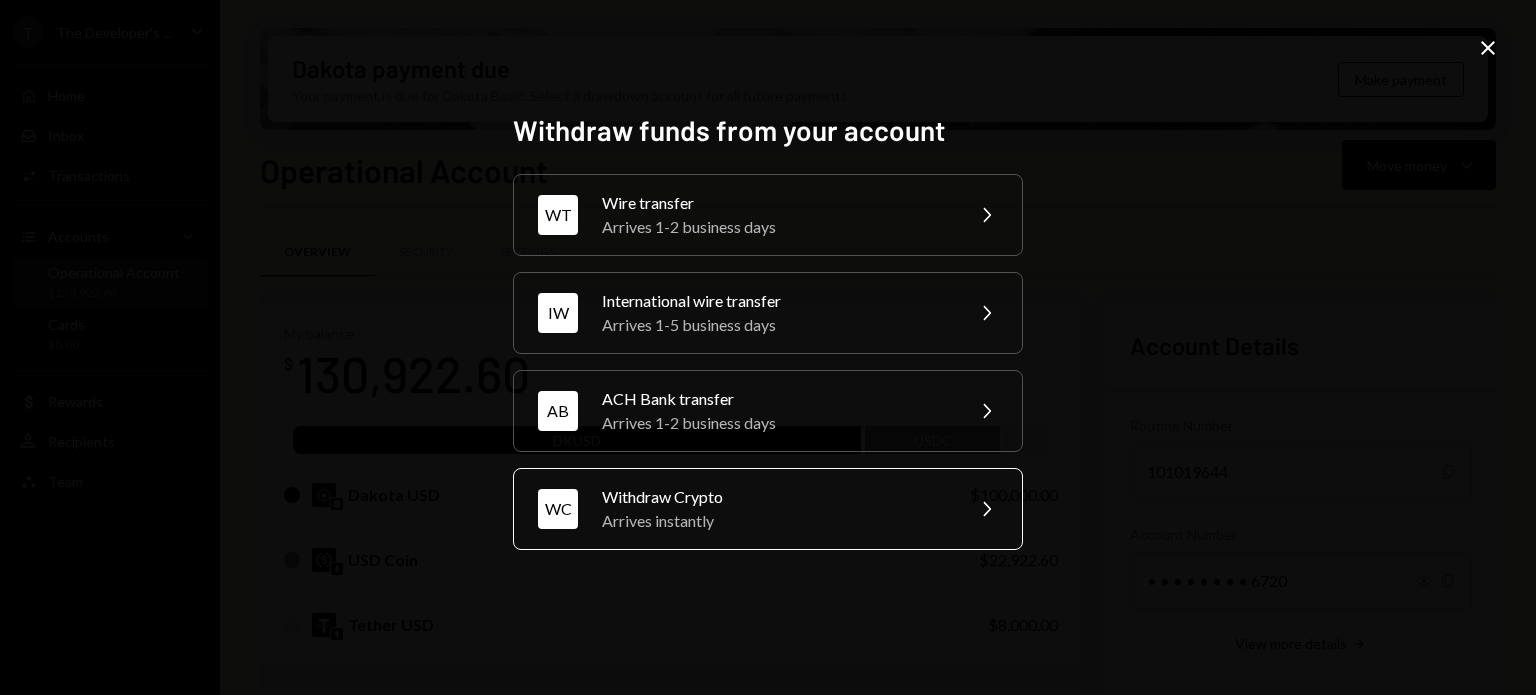 click on "Arrives instantly" at bounding box center [776, 521] 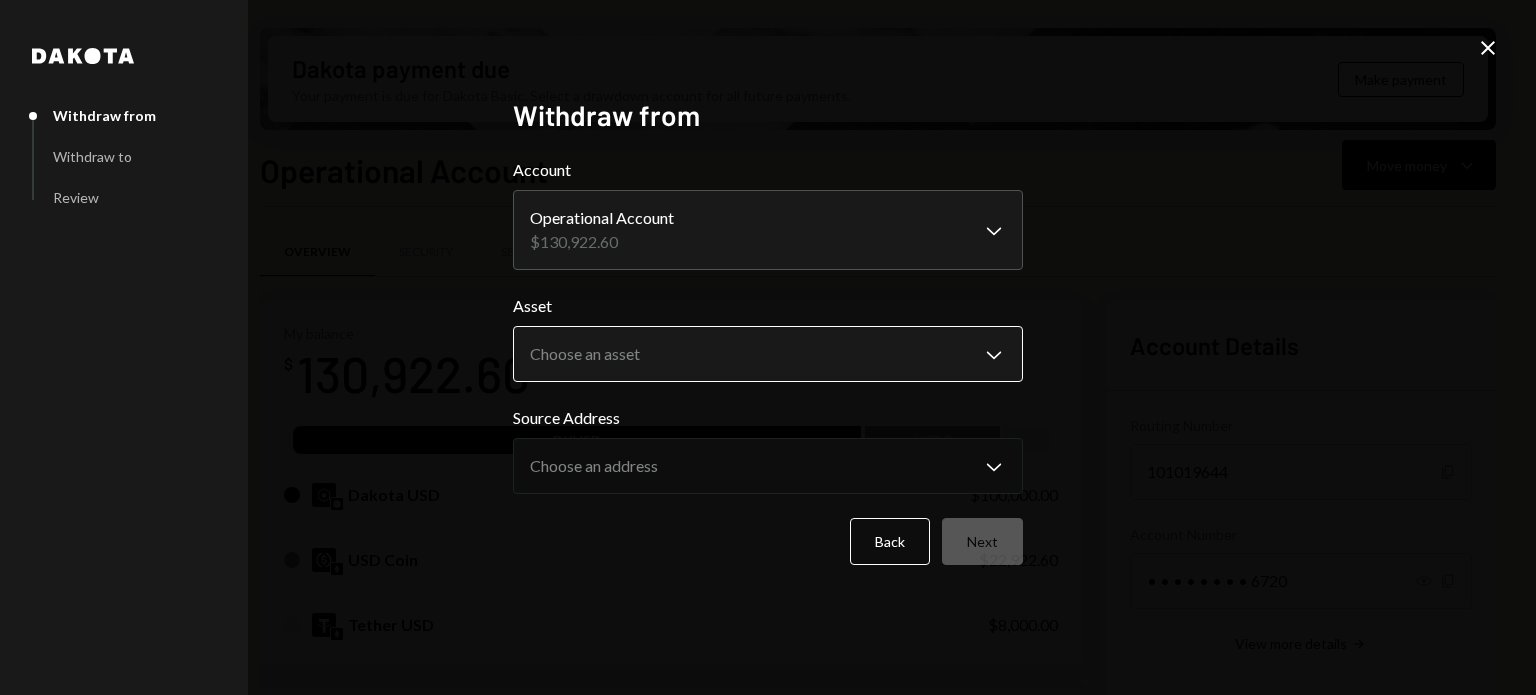click on "T The Developer's ... Caret Down Home Home Inbox Inbox Activities Transactions Accounts Accounts Caret Down Operational Account $130,922.60 Cards $0.00 Dollar Rewards User Recipients Team Team Dakota payment due Your payment is due for Dakota Basic. Select a drawdown account for all future payments. Make payment Operational Account Move money Caret Down Overview Security Settings My balance $ 130,922.60 DKUSD USDC Dakota USD $100,000.00 USD Coin $22,922.60 Tether USD $8,000.00 Recent Transactions View all Type Initiated By Initiated At Status Bank Deposit $100,000.00 ABACUS WORKS, INC 07/02/25 8:18 PM Completed Bank Payment $8,690.11 Michael Hurn 06/30/25 4:37 PM Completed Deposit 0.0062  USDC 0x1370...81a461 Copy 06/18/25 3:44 PM Completed Withdrawal 6,200  USDC Leith Shankland 06/17/25 2:53 PM Completed Withdrawal 11,990  USDC Leith Shankland 05/29/25 3:08 PM Completed Account Details Routing Number 101019644 Copy Account Number • • • • • • • •  6720 Show Copy View more details Right Arrow" at bounding box center [768, 347] 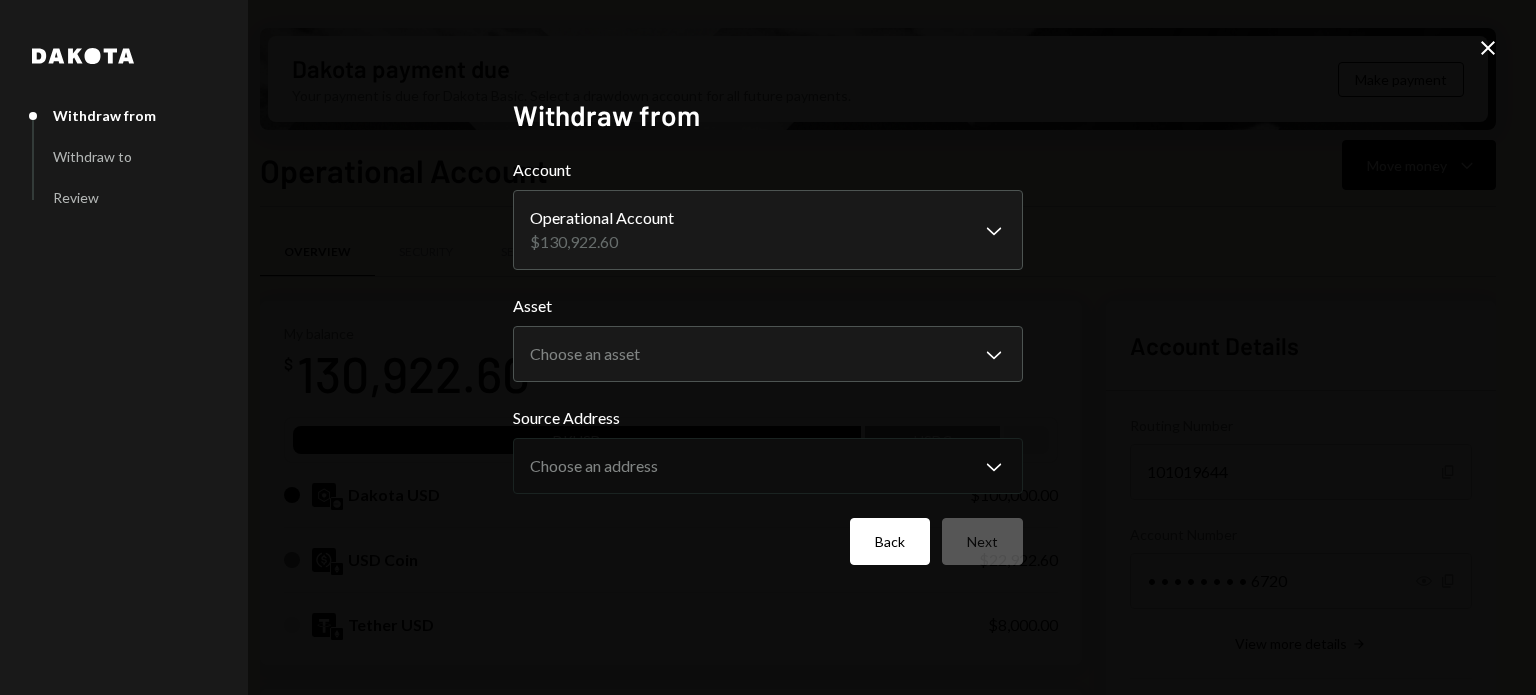 click on "Back" at bounding box center (890, 541) 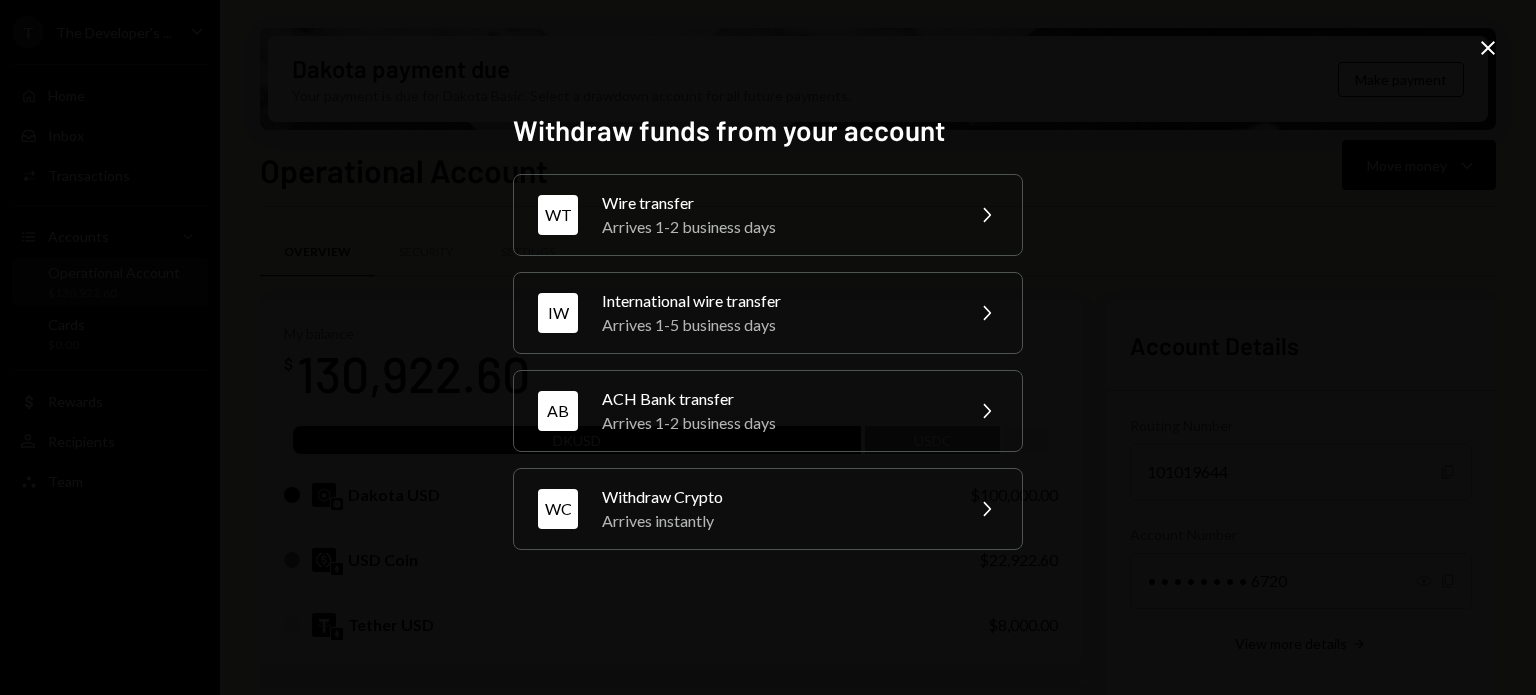 click on "Withdraw funds from your account WT Wire transfer Arrives 1-2 business days Chevron Right IW International wire transfer Arrives 1-5 business days Chevron Right AB ACH Bank transfer Arrives 1-2 business days Chevron Right WC Withdraw Crypto Arrives instantly Chevron Right Close" at bounding box center [768, 347] 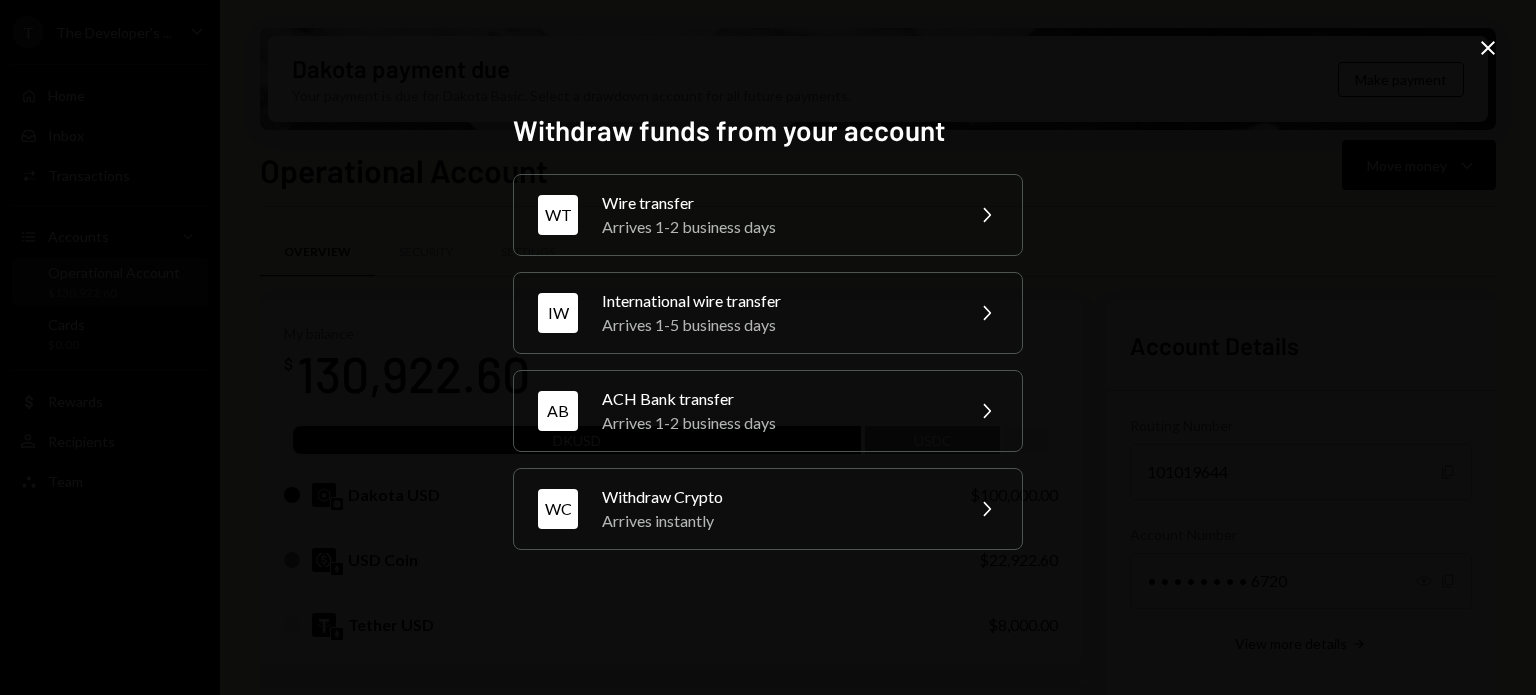 click on "Close" 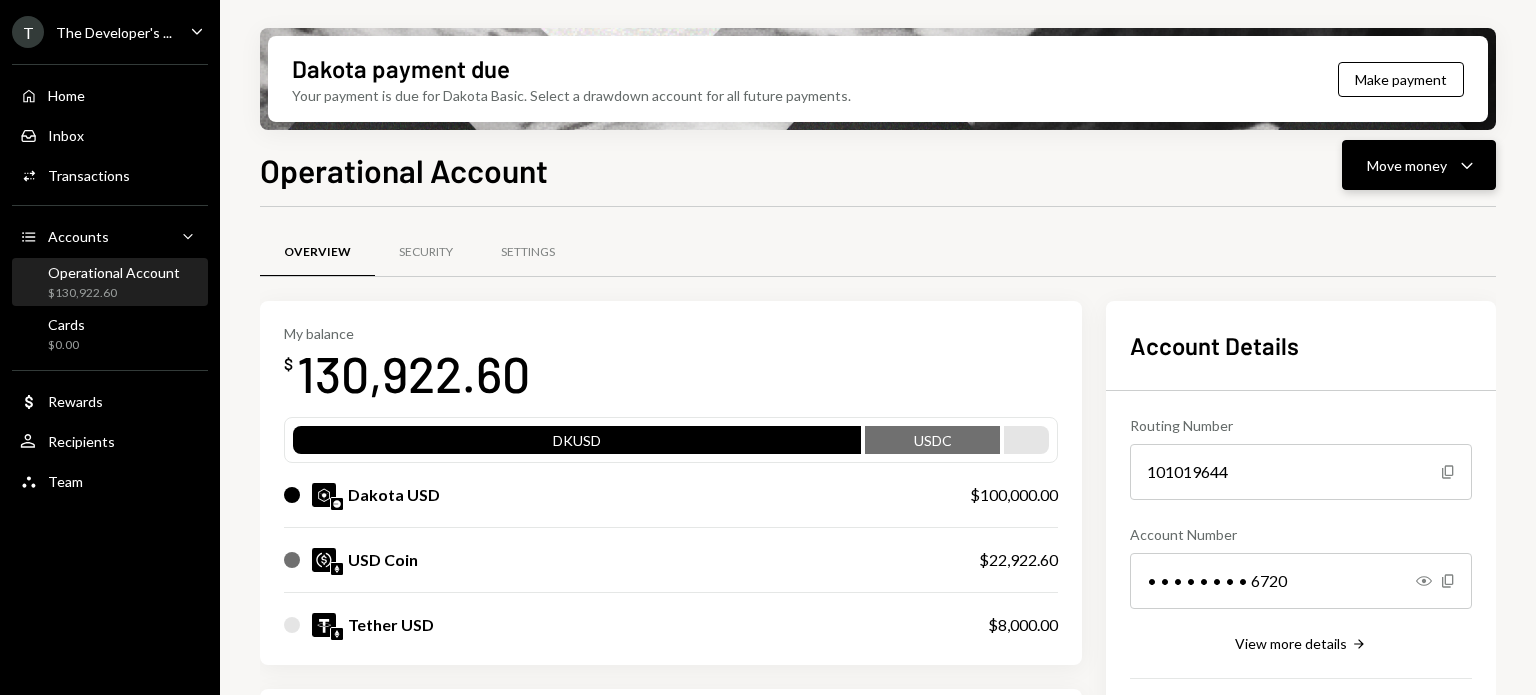 click on "Move money Caret Down" at bounding box center (1419, 165) 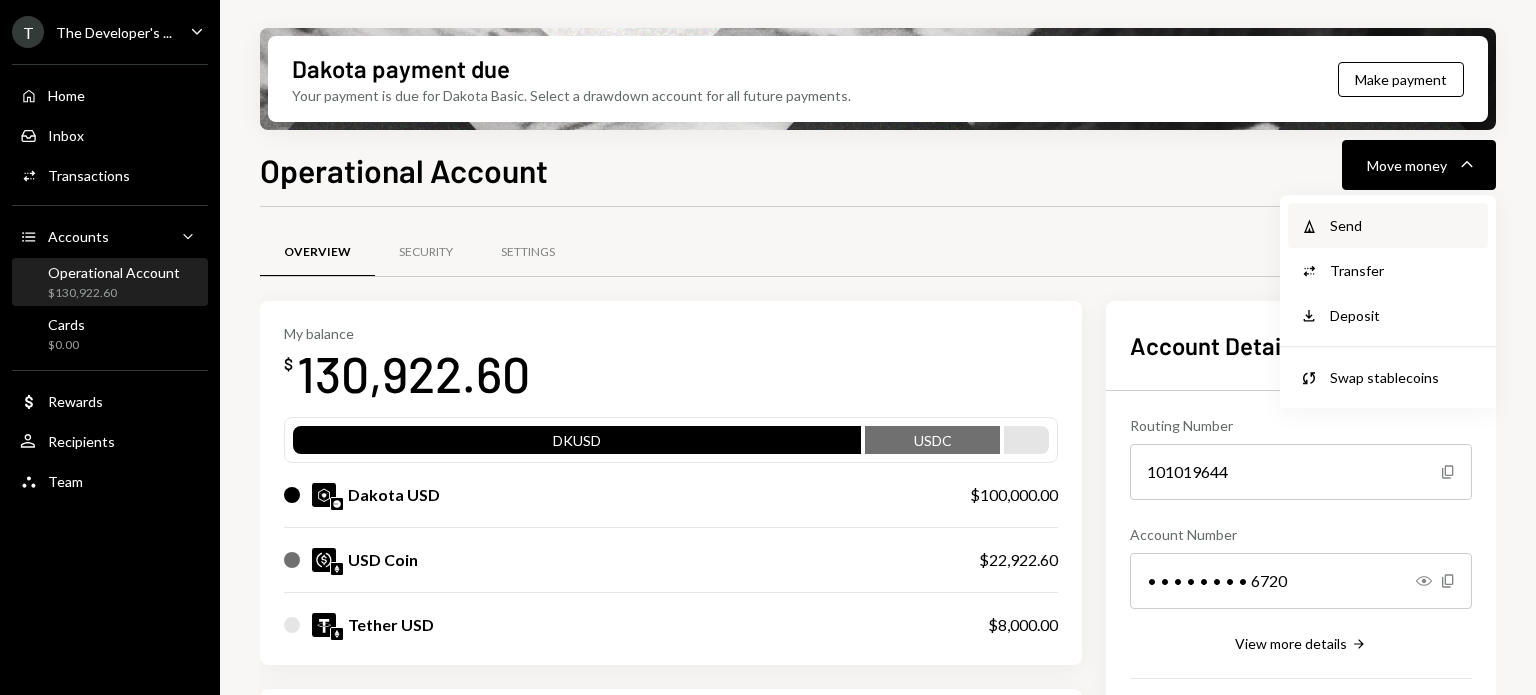 click on "Send" at bounding box center [1403, 225] 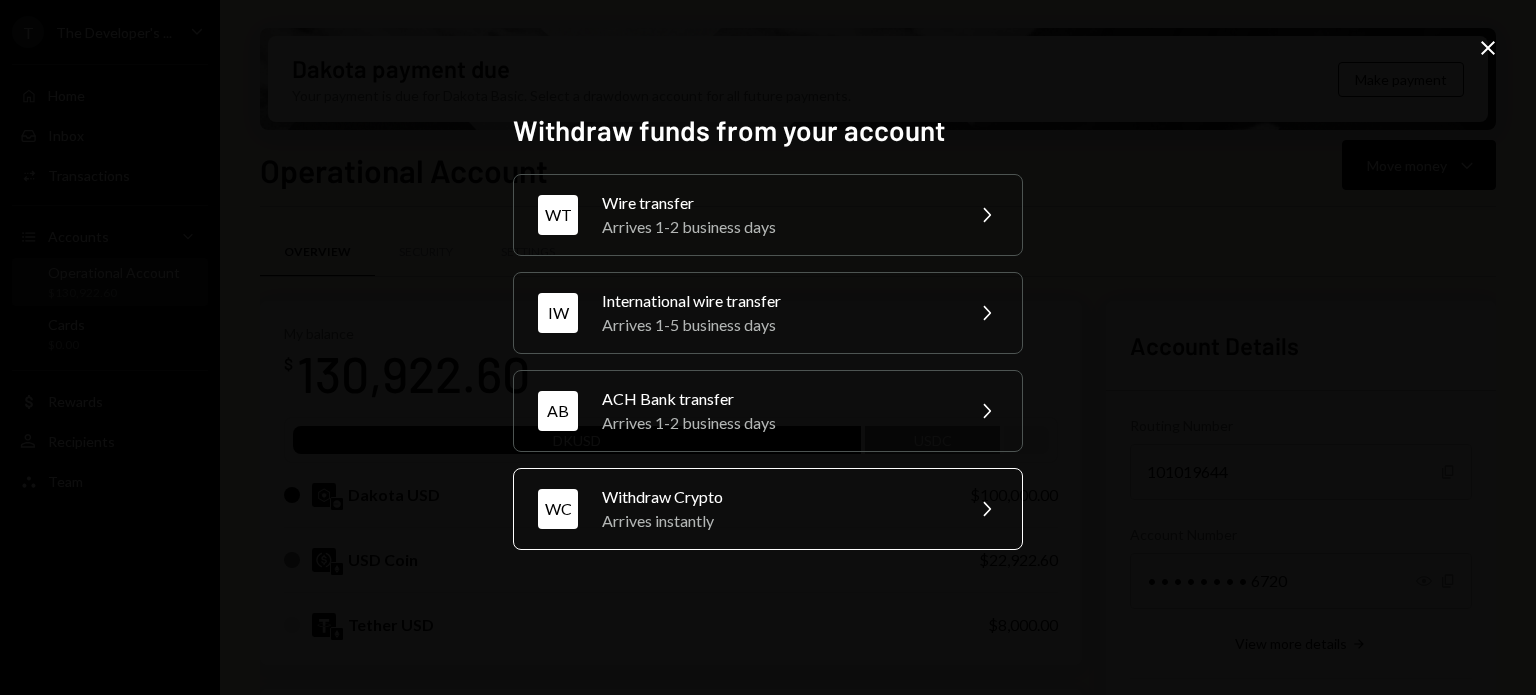 click on "Withdraw Crypto" at bounding box center (776, 497) 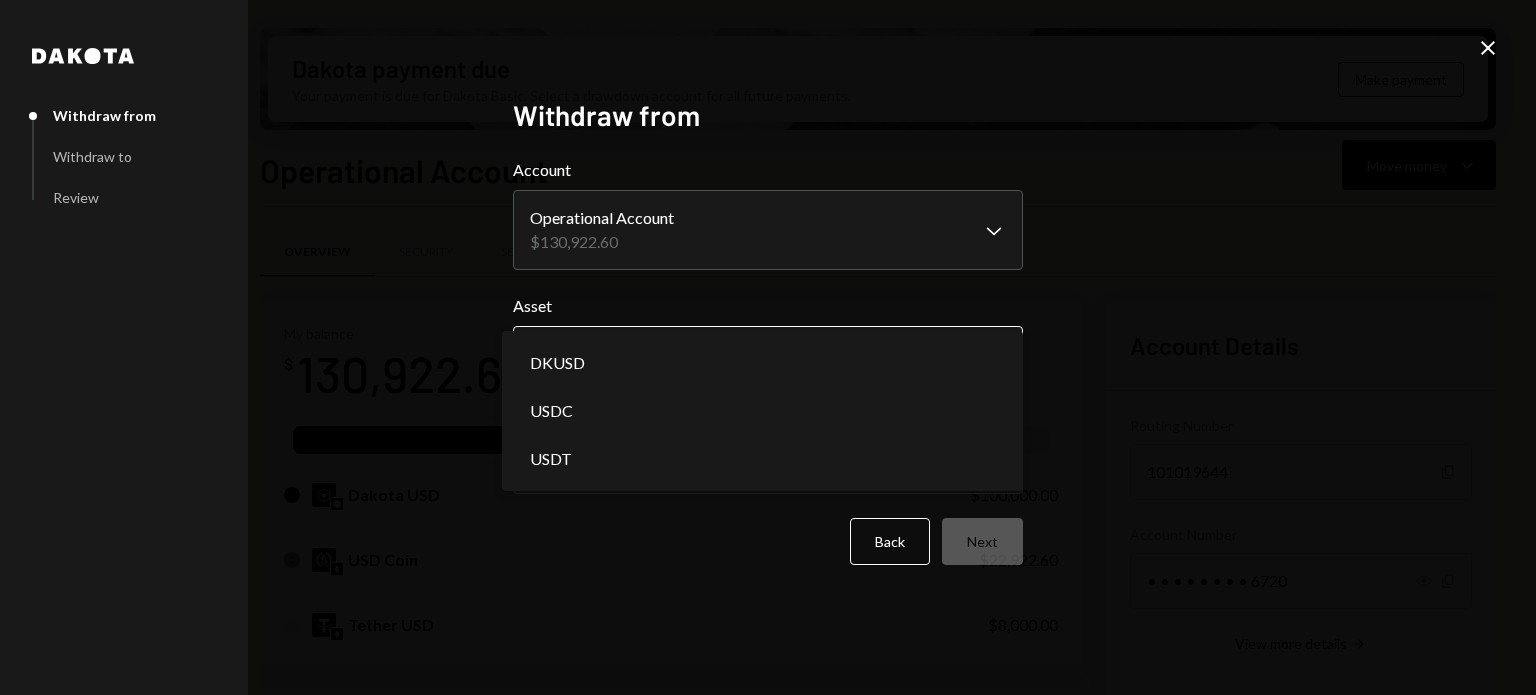 click on "T The Developer's ... Caret Down Home Home Inbox Inbox Activities Transactions Accounts Accounts Caret Down Operational Account $130,922.60 Cards $0.00 Dollar Rewards User Recipients Team Team Dakota payment due Your payment is due for Dakota Basic. Select a drawdown account for all future payments. Make payment Operational Account Move money Caret Down Overview Security Settings My balance $ 130,922.60 DKUSD USDC Dakota USD $100,000.00 USD Coin $22,922.60 Tether USD $8,000.00 Recent Transactions View all Type Initiated By Initiated At Status Bank Deposit $100,000.00 ABACUS WORKS, INC 07/02/25 8:18 PM Completed Bank Payment $8,690.11 Michael Hurn 06/30/25 4:37 PM Completed Deposit 0.0062  USDC 0x1370...81a461 Copy 06/18/25 3:44 PM Completed Withdrawal 6,200  USDC Leith Shankland 06/17/25 2:53 PM Completed Withdrawal 11,990  USDC Leith Shankland 05/29/25 3:08 PM Completed Account Details Routing Number 101019644 Copy Account Number • • • • • • • •  6720 Show Copy View more details Right Arrow" at bounding box center [768, 347] 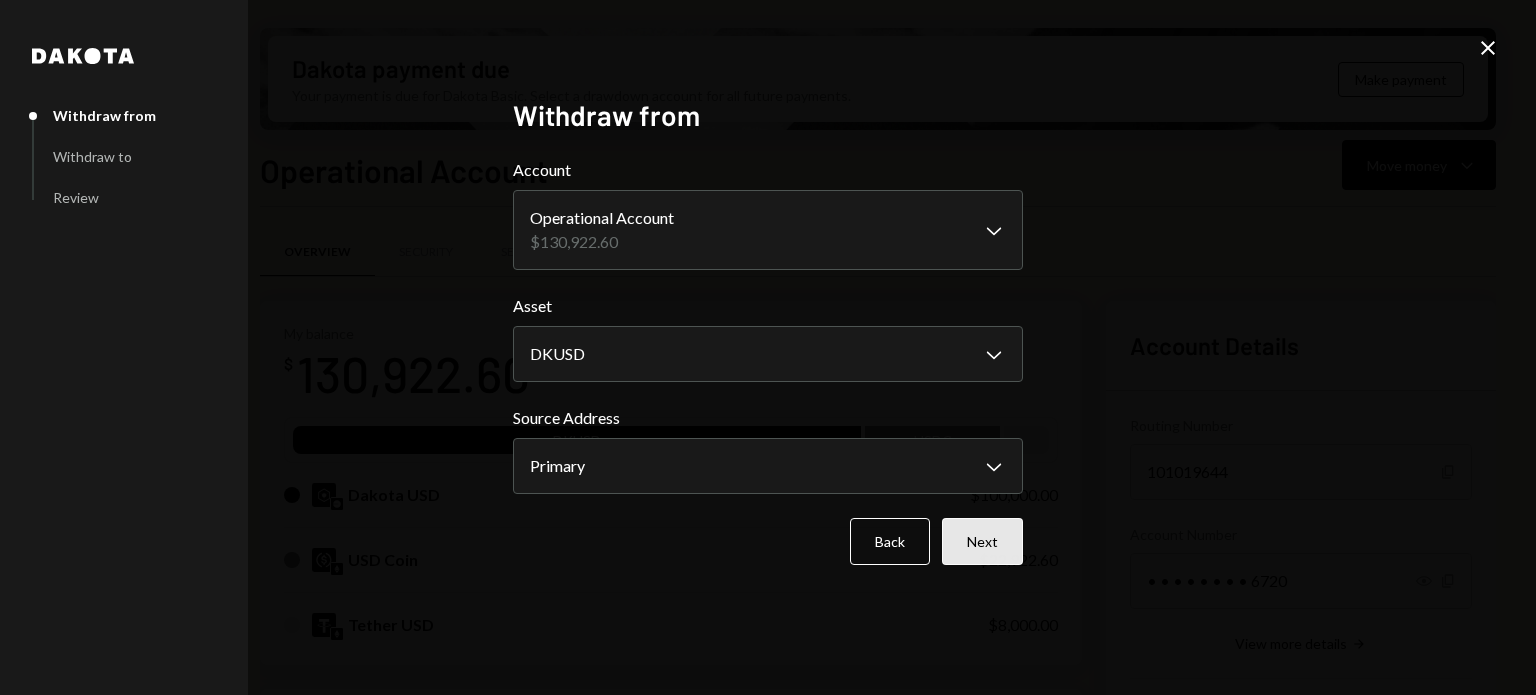 click on "Next" at bounding box center (982, 541) 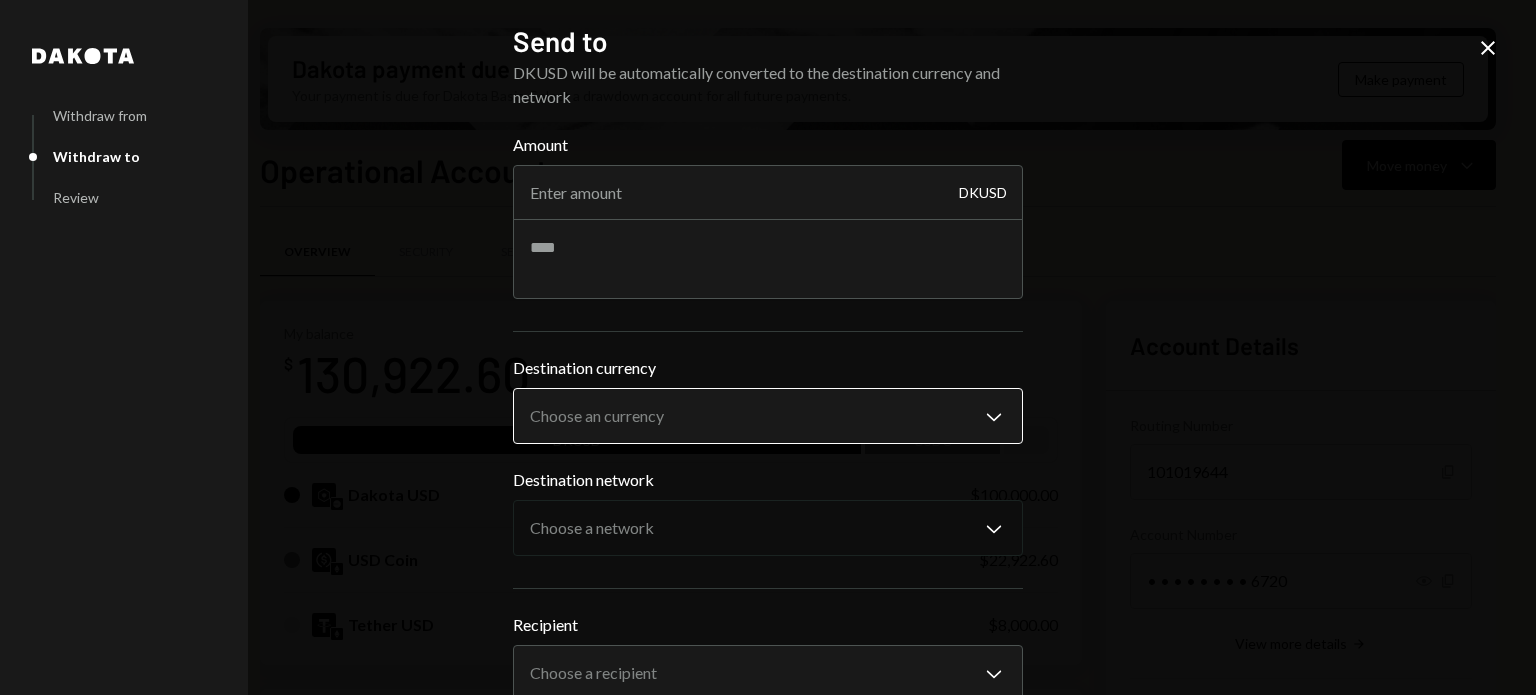 click on "T The Developer's ... Caret Down Home Home Inbox Inbox Activities Transactions Accounts Accounts Caret Down Operational Account $130,922.60 Cards $0.00 Dollar Rewards User Recipients Team Team Dakota payment due Your payment is due for Dakota Basic. Select a drawdown account for all future payments. Make payment Operational Account Move money Caret Down Overview Security Settings My balance $ 130,922.60 DKUSD USDC Dakota USD $100,000.00 USD Coin $22,922.60 Tether USD $8,000.00 Recent Transactions View all Type Initiated By Initiated At Status Bank Deposit $100,000.00 ABACUS WORKS, INC 07/02/25 8:18 PM Completed Bank Payment $8,690.11 Michael Hurn 06/30/25 4:37 PM Completed Deposit 0.0062  USDC 0x1370...81a461 Copy 06/18/25 3:44 PM Completed Withdrawal 6,200  USDC Leith Shankland 06/17/25 2:53 PM Completed Withdrawal 11,990  USDC Leith Shankland 05/29/25 3:08 PM Completed Account Details Routing Number 101019644 Copy Account Number • • • • • • • •  6720 Show Copy View more details Right Arrow" at bounding box center (768, 347) 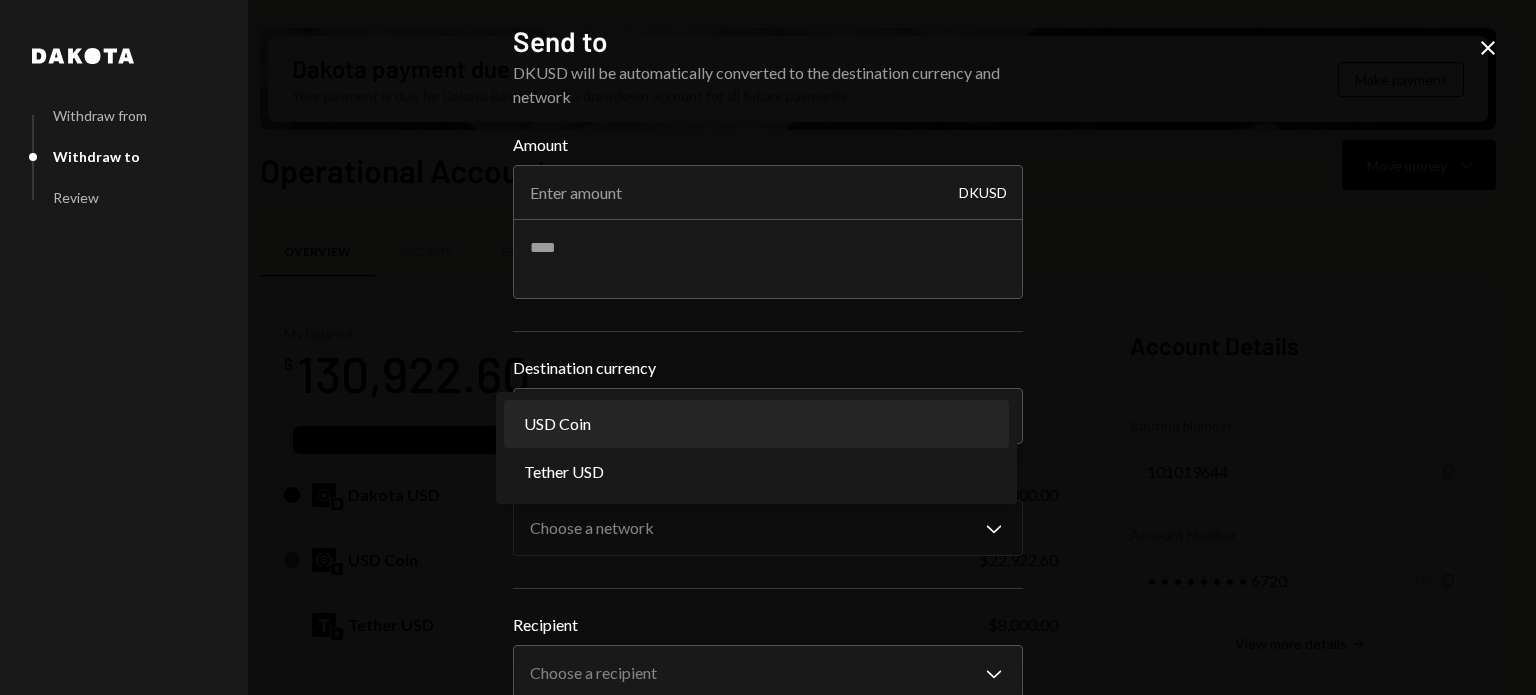 select on "****" 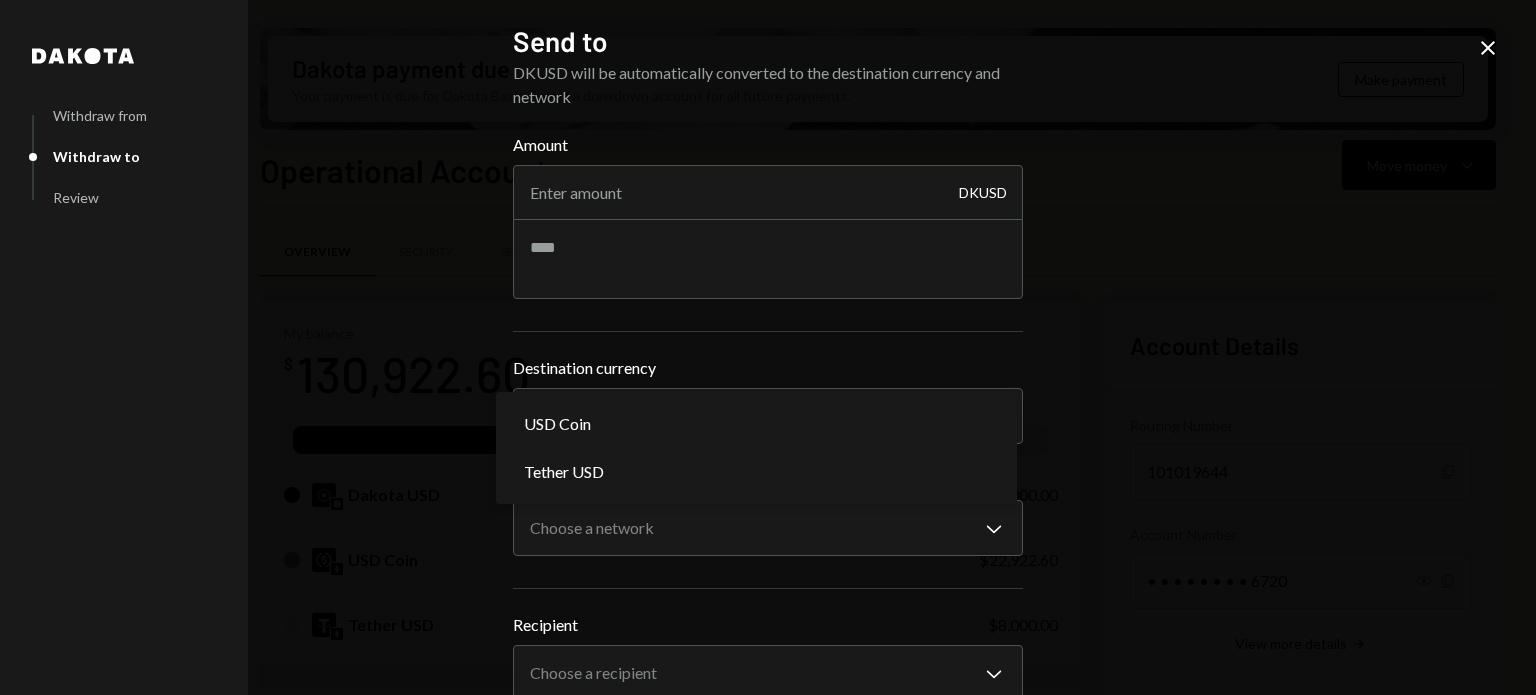 click on "T The Developer's ... Caret Down Home Home Inbox Inbox Activities Transactions Accounts Accounts Caret Down Operational Account $130,922.60 Cards $0.00 Dollar Rewards User Recipients Team Team Dakota payment due Your payment is due for Dakota Basic. Select a drawdown account for all future payments. Make payment Operational Account Move money Caret Down Overview Security Settings My balance $ 130,922.60 DKUSD USDC Dakota USD $100,000.00 USD Coin $22,922.60 Tether USD $8,000.00 Recent Transactions View all Type Initiated By Initiated At Status Bank Deposit $100,000.00 ABACUS WORKS, INC 07/02/25 8:18 PM Completed Bank Payment $8,690.11 Michael Hurn 06/30/25 4:37 PM Completed Deposit 0.0062  USDC 0x1370...81a461 Copy 06/18/25 3:44 PM Completed Withdrawal 6,200  USDC Leith Shankland 06/17/25 2:53 PM Completed Withdrawal 11,990  USDC Leith Shankland 05/29/25 3:08 PM Completed Account Details Routing Number 101019644 Copy Account Number • • • • • • • •  6720 Show Copy View more details Right Arrow" at bounding box center [768, 347] 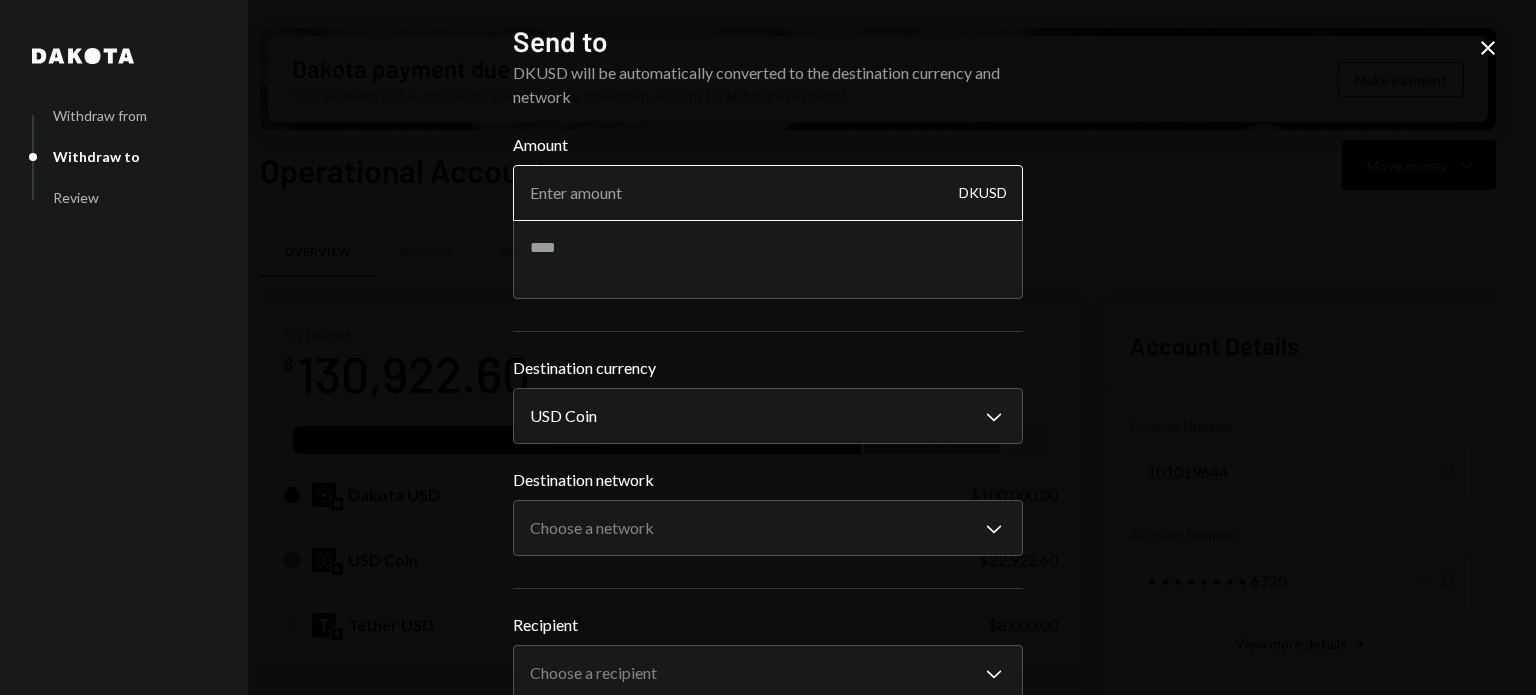 click on "Amount" at bounding box center [768, 193] 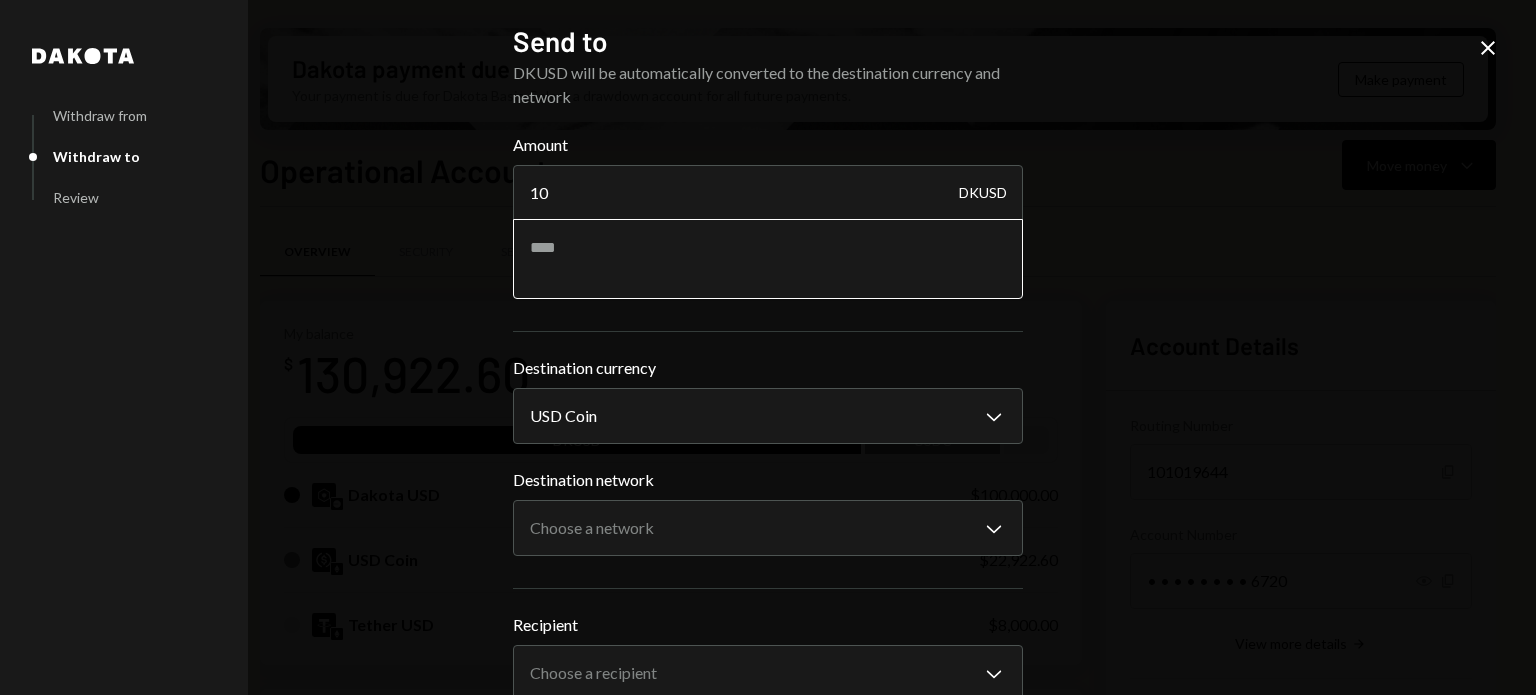 click on "Amount 10 DKUSD" at bounding box center (768, 216) 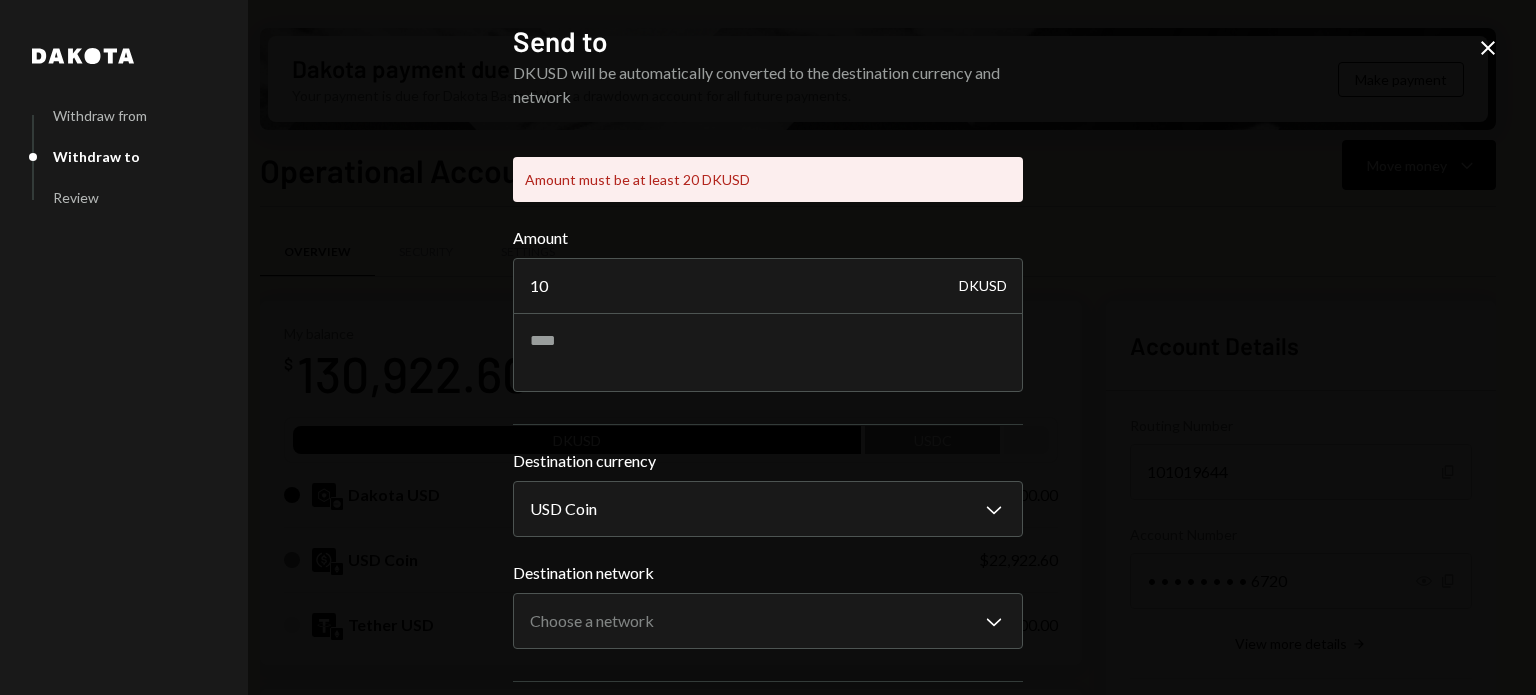 type on "1" 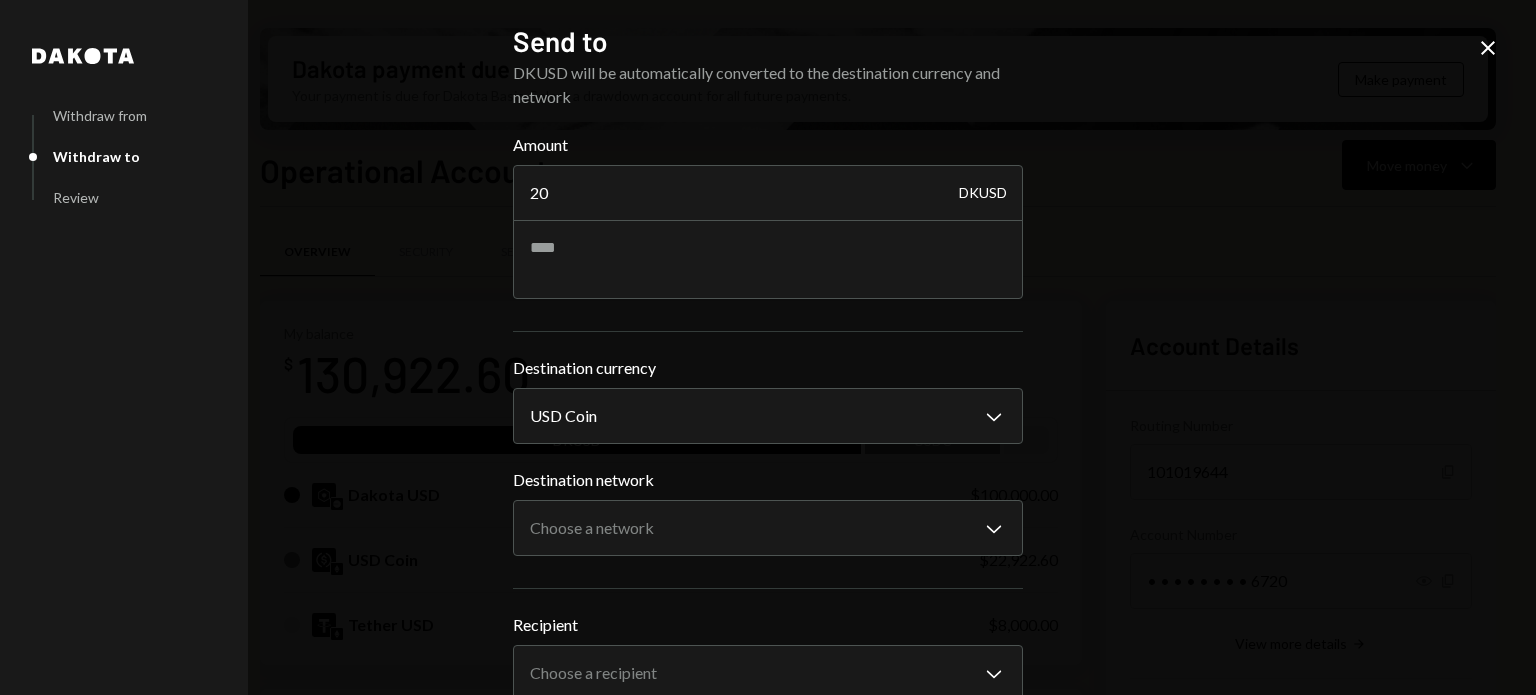 type on "20" 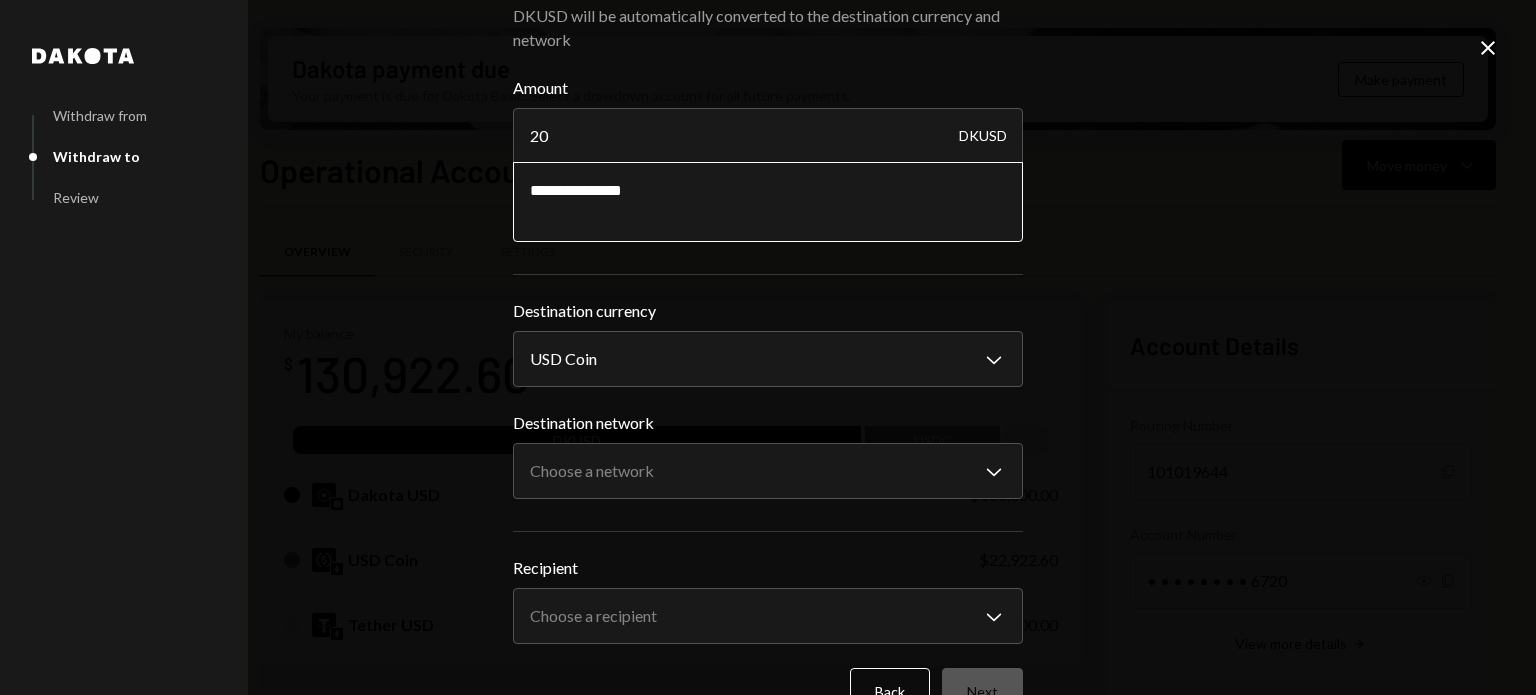 scroll, scrollTop: 108, scrollLeft: 0, axis: vertical 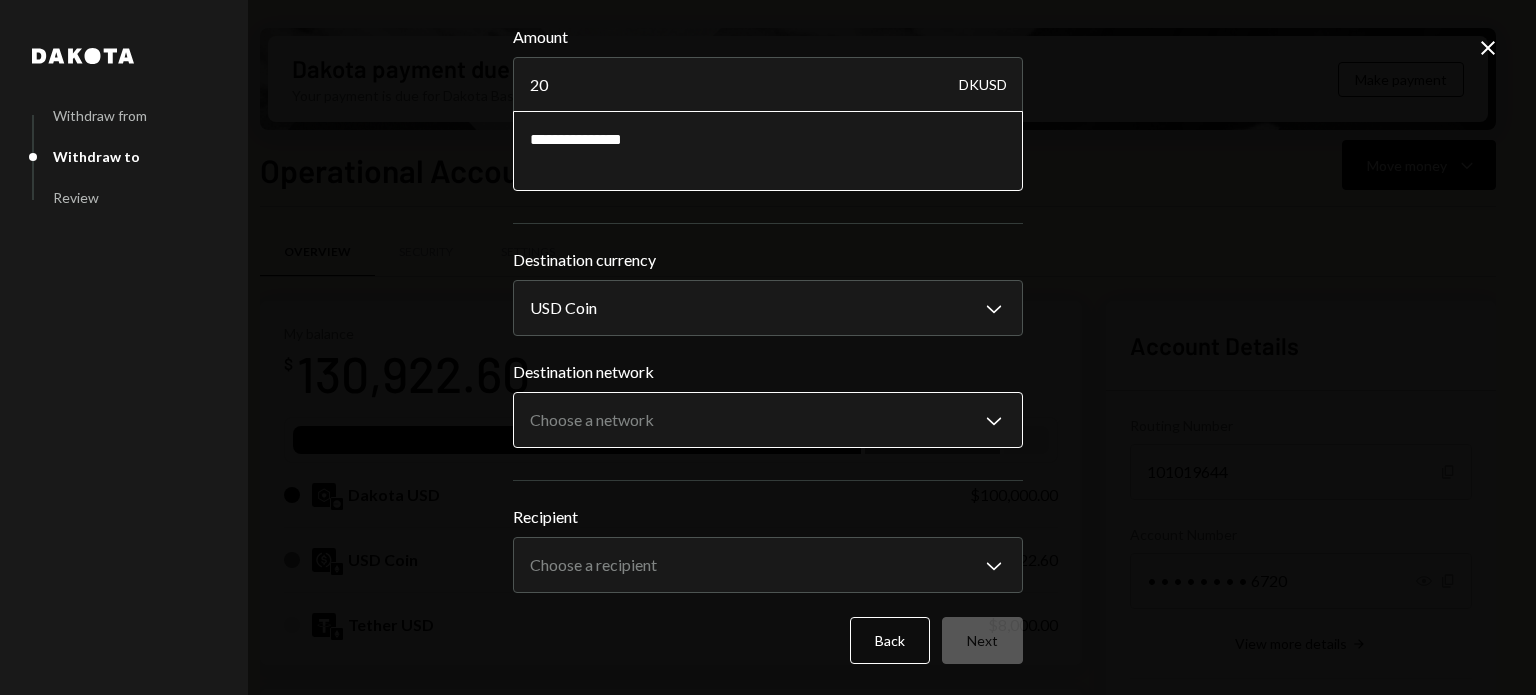 type on "**********" 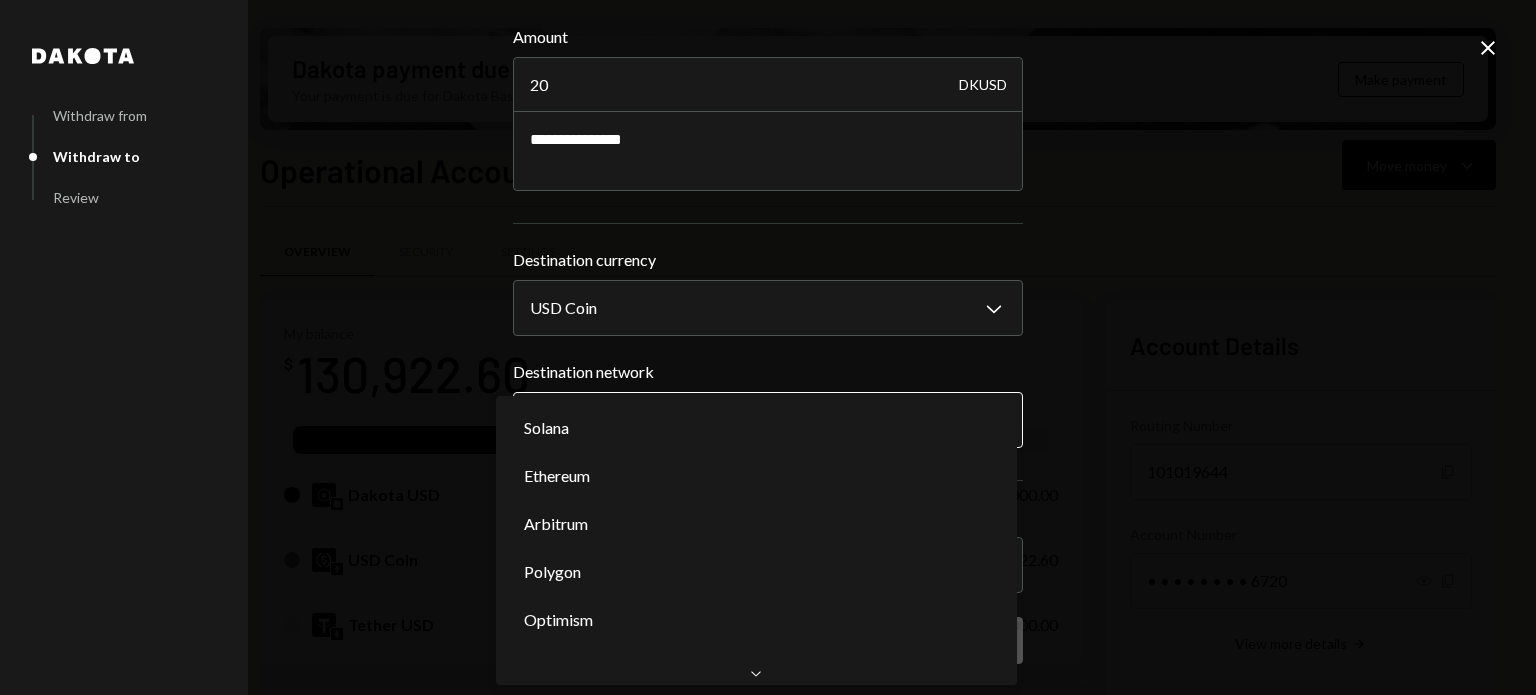 click on "T The Developer's ... Caret Down Home Home Inbox Inbox Activities Transactions Accounts Accounts Caret Down Operational Account $130,922.60 Cards $0.00 Dollar Rewards User Recipients Team Team Dakota payment due Your payment is due for Dakota Basic. Select a drawdown account for all future payments. Make payment Operational Account Move money Caret Down Overview Security Settings My balance $ 130,922.60 DKUSD USDC Dakota USD $100,000.00 USD Coin $22,922.60 Tether USD $8,000.00 Recent Transactions View all Type Initiated By Initiated At Status Bank Deposit $100,000.00 ABACUS WORKS, INC 07/02/25 8:18 PM Completed Bank Payment $8,690.11 Michael Hurn 06/30/25 4:37 PM Completed Deposit 0.0062  USDC 0x1370...81a461 Copy 06/18/25 3:44 PM Completed Withdrawal 6,200  USDC Leith Shankland 06/17/25 2:53 PM Completed Withdrawal 11,990  USDC Leith Shankland 05/29/25 3:08 PM Completed Account Details Routing Number 101019644 Copy Account Number • • • • • • • •  6720 Show Copy View more details Right Arrow" at bounding box center (768, 347) 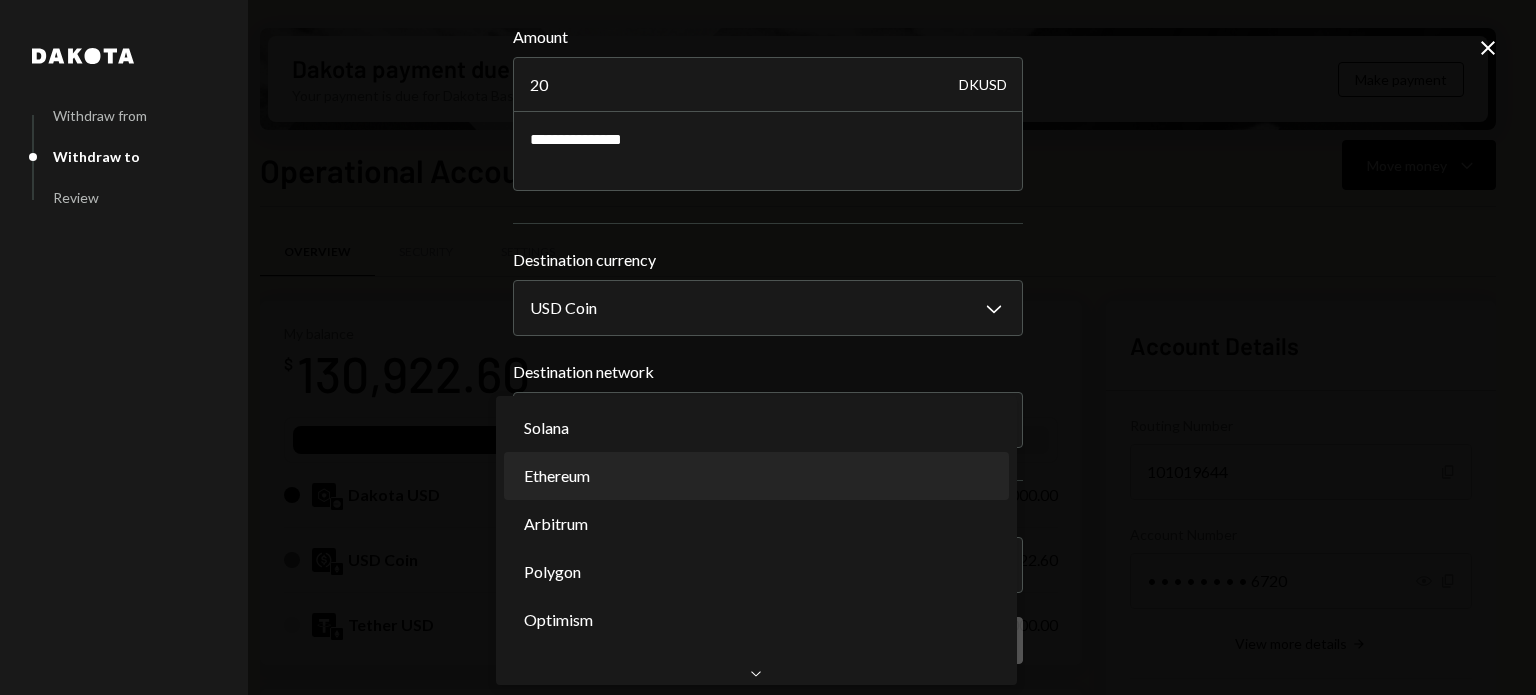 select on "**********" 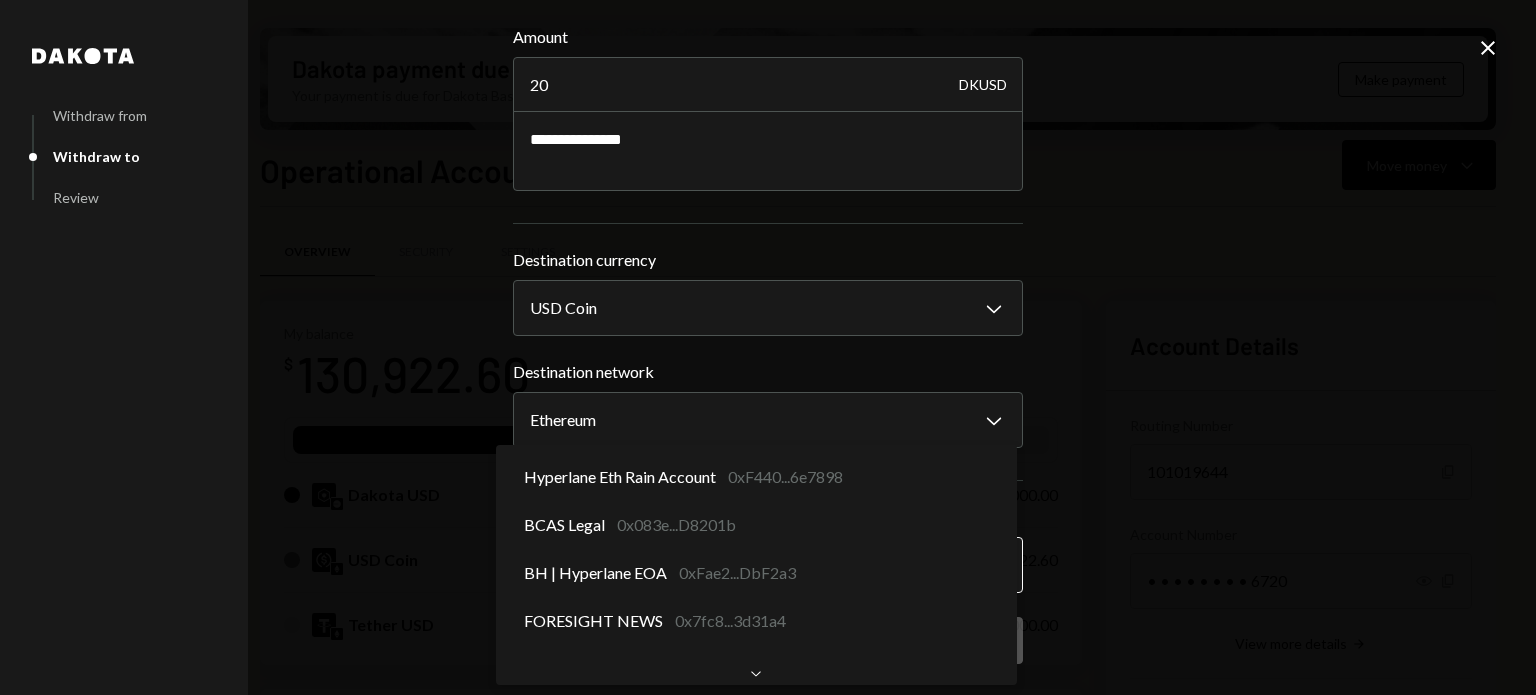 click on "T The Developer's ... Caret Down Home Home Inbox Inbox Activities Transactions Accounts Accounts Caret Down Operational Account $130,922.60 Cards $0.00 Dollar Rewards User Recipients Team Team Dakota payment due Your payment is due for Dakota Basic. Select a drawdown account for all future payments. Make payment Operational Account Move money Caret Down Overview Security Settings My balance $ 130,922.60 DKUSD USDC Dakota USD $100,000.00 USD Coin $22,922.60 Tether USD $8,000.00 Recent Transactions View all Type Initiated By Initiated At Status Bank Deposit $100,000.00 ABACUS WORKS, INC 07/02/25 8:18 PM Completed Bank Payment $8,690.11 Michael Hurn 06/30/25 4:37 PM Completed Deposit 0.0062  USDC 0x1370...81a461 Copy 06/18/25 3:44 PM Completed Withdrawal 6,200  USDC Leith Shankland 06/17/25 2:53 PM Completed Withdrawal 11,990  USDC Leith Shankland 05/29/25 3:08 PM Completed Account Details Routing Number 101019644 Copy Account Number • • • • • • • •  6720 Show Copy View more details Right Arrow" at bounding box center [768, 347] 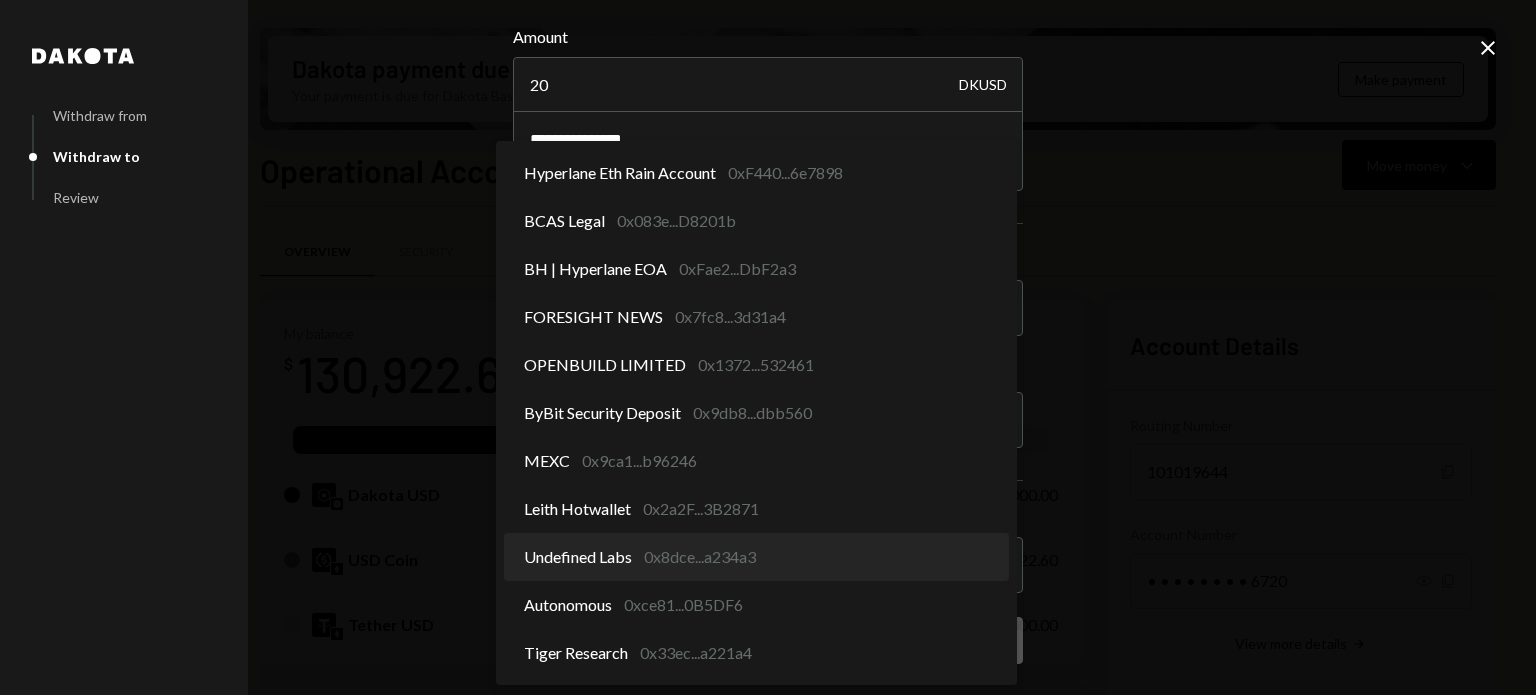 scroll, scrollTop: 0, scrollLeft: 0, axis: both 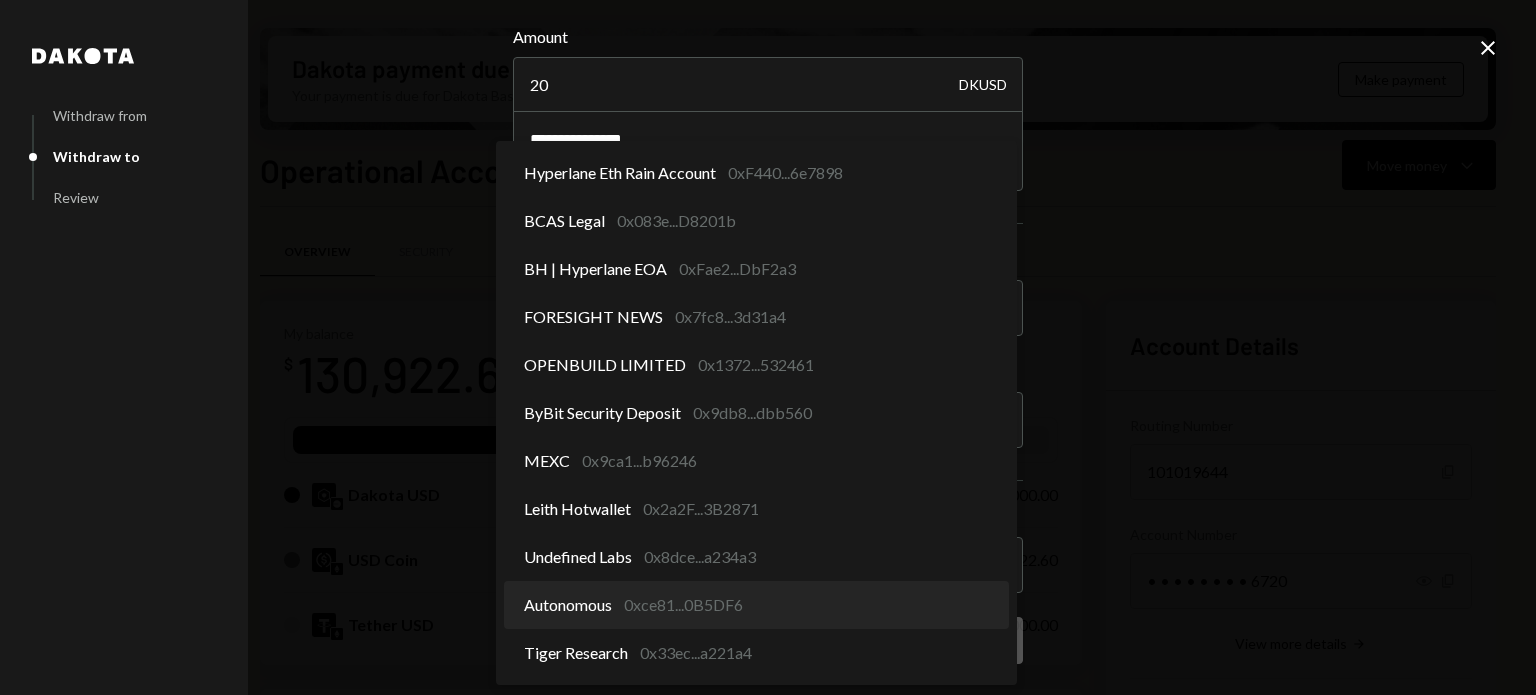 select on "**********" 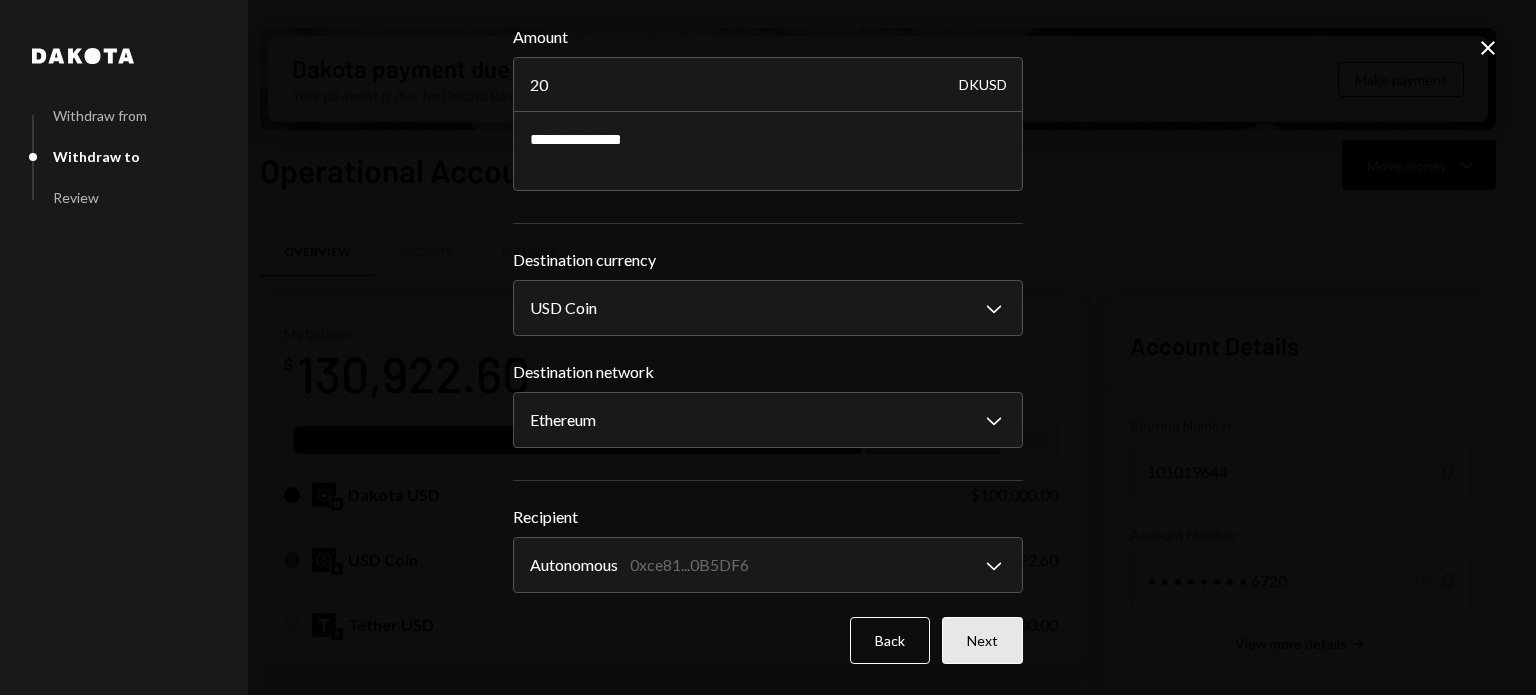 click on "Next" at bounding box center (982, 640) 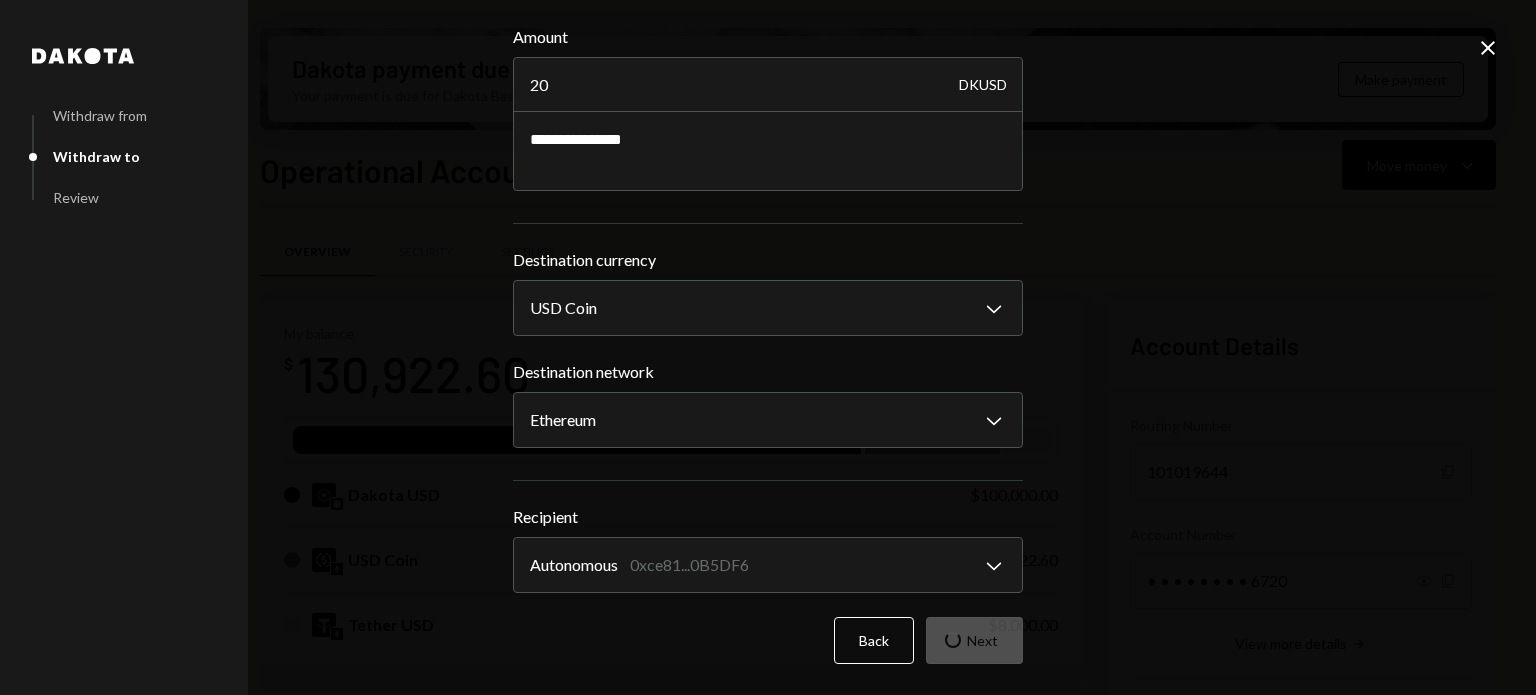 scroll, scrollTop: 0, scrollLeft: 0, axis: both 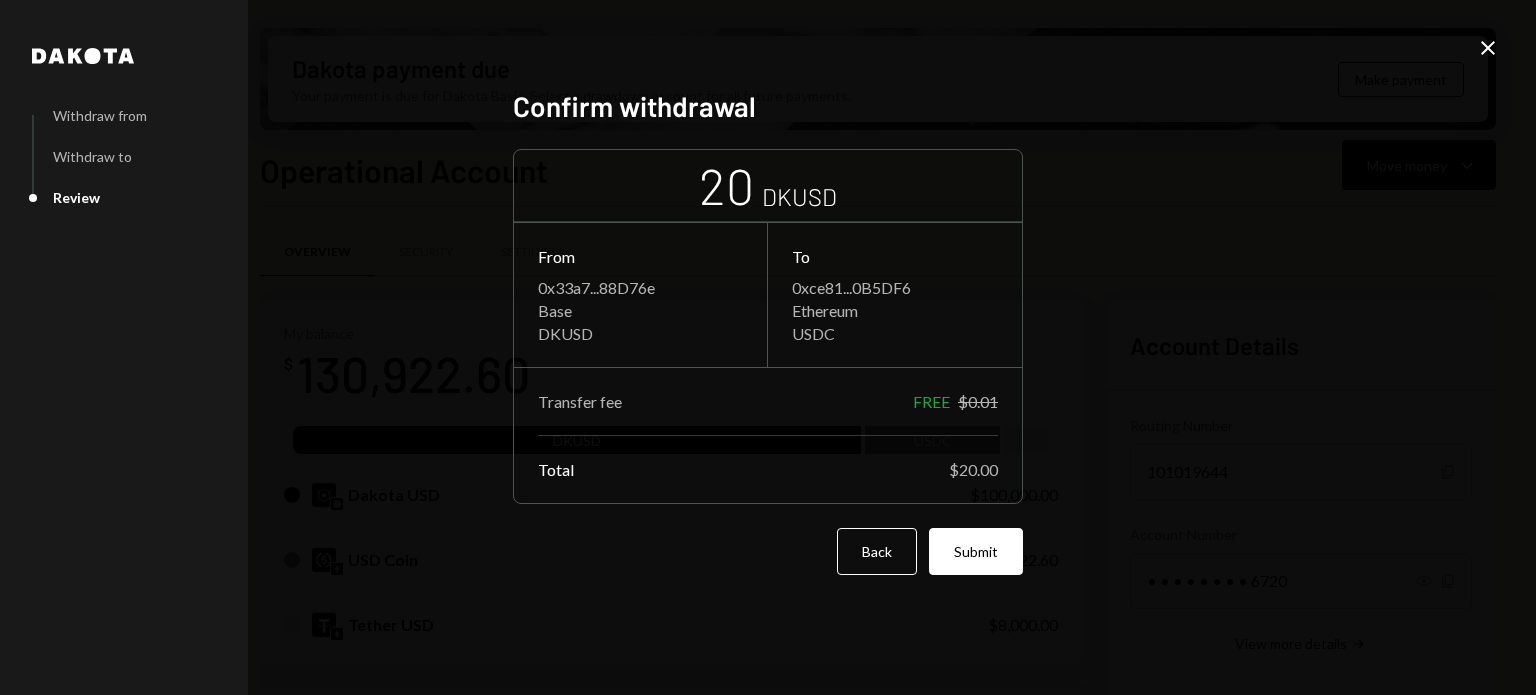 click on "Submit" at bounding box center [976, 551] 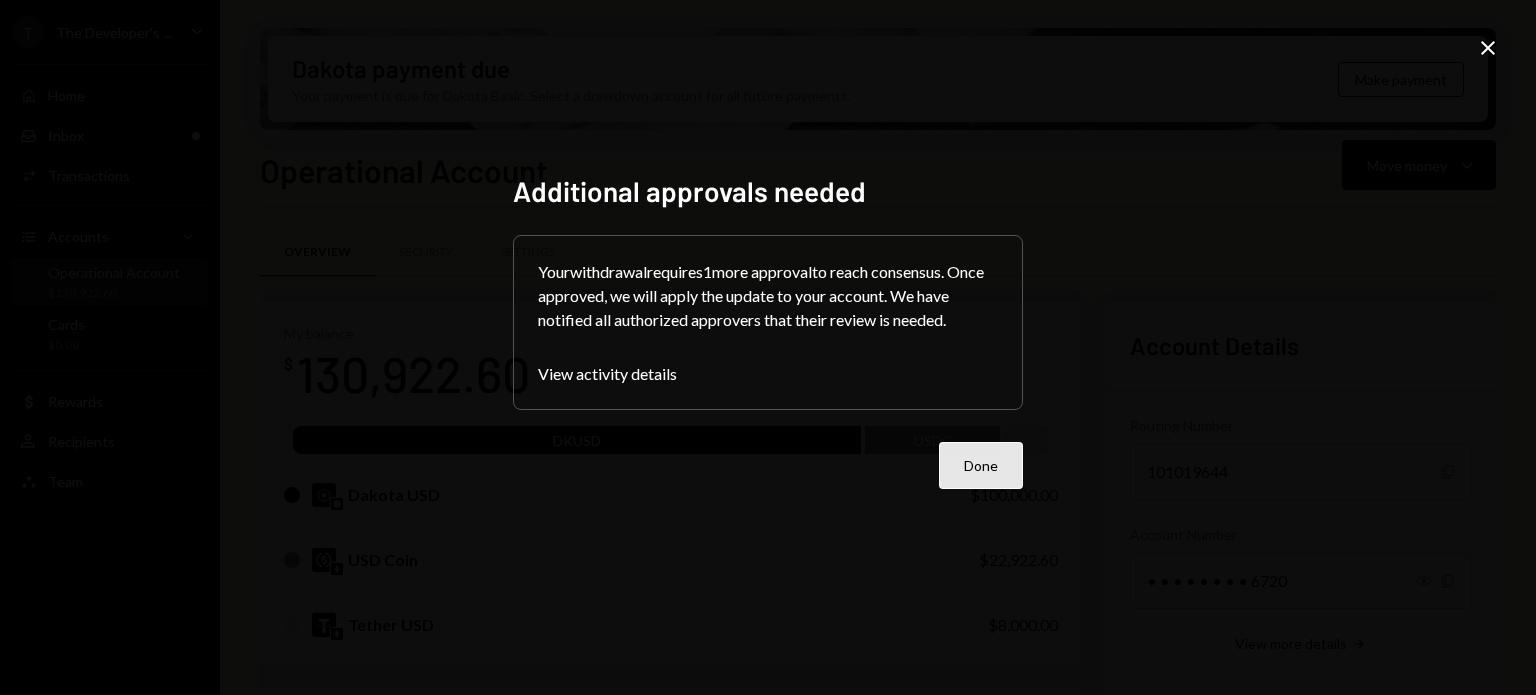 click on "Done" at bounding box center [981, 465] 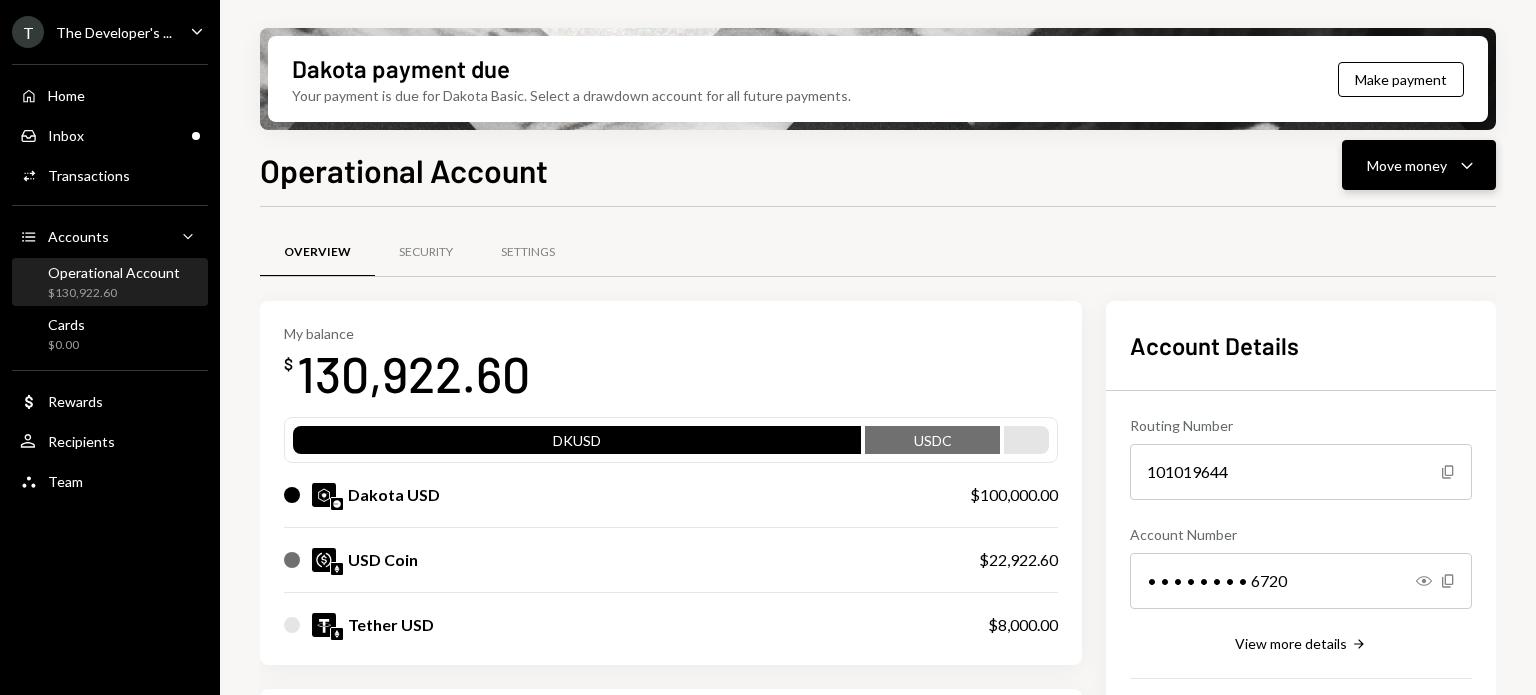 click on "Move money" at bounding box center [1407, 165] 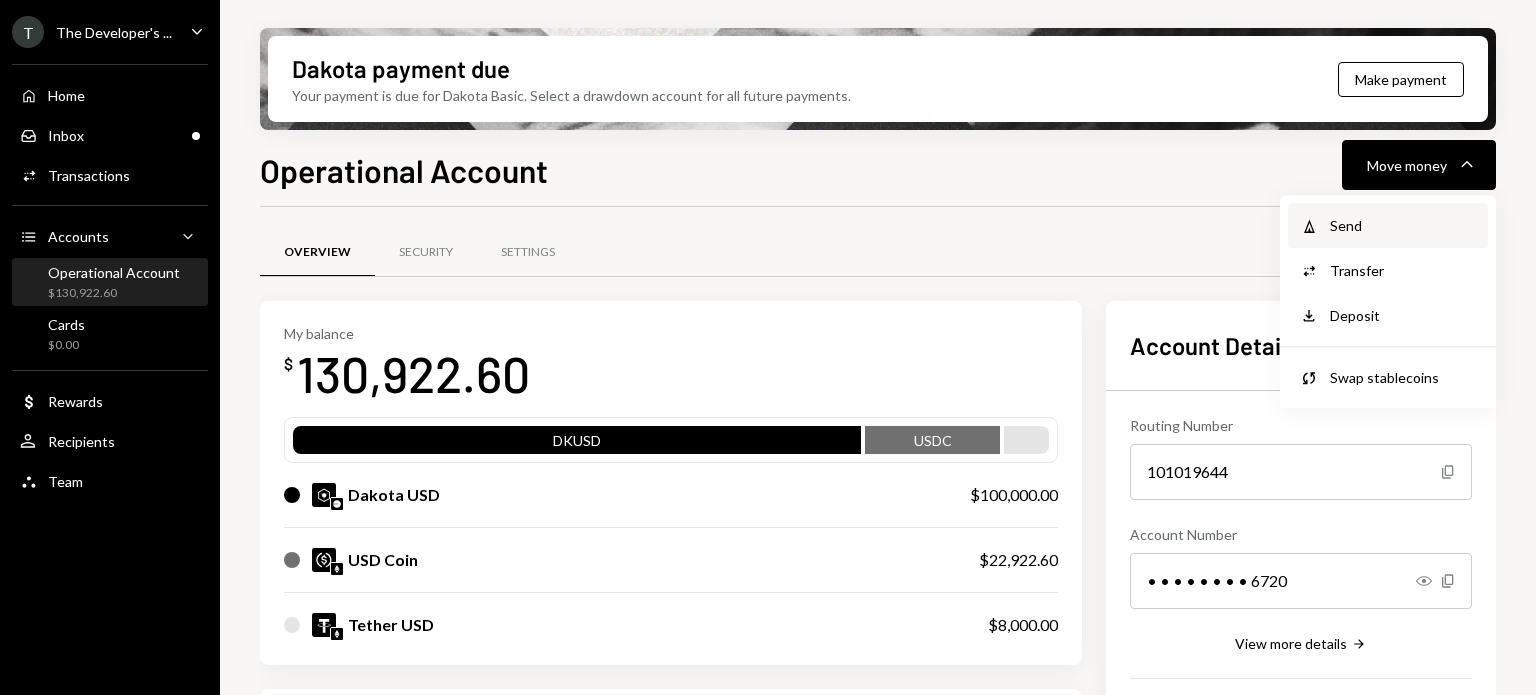 click on "Withdraw Send" at bounding box center (1388, 225) 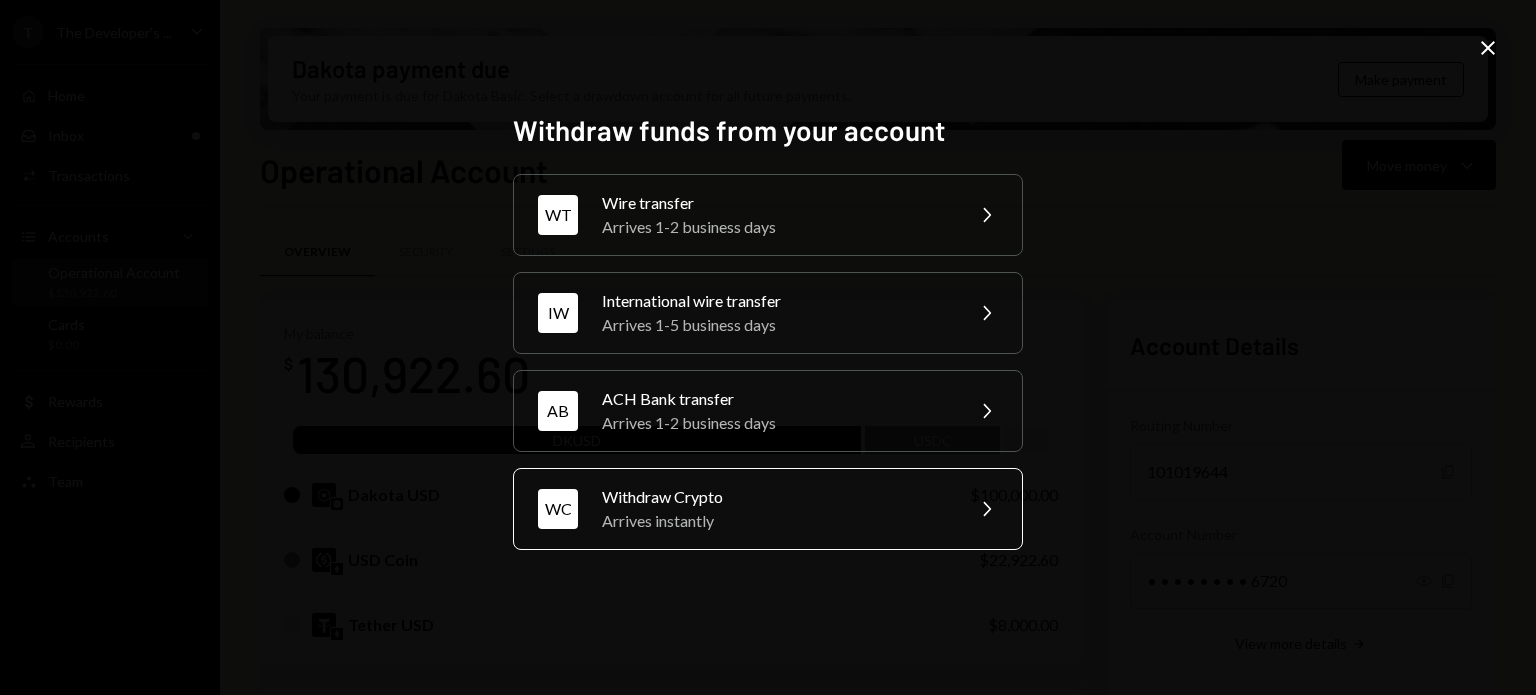 click on "WC Withdraw Crypto Arrives instantly Chevron Right" at bounding box center [768, 509] 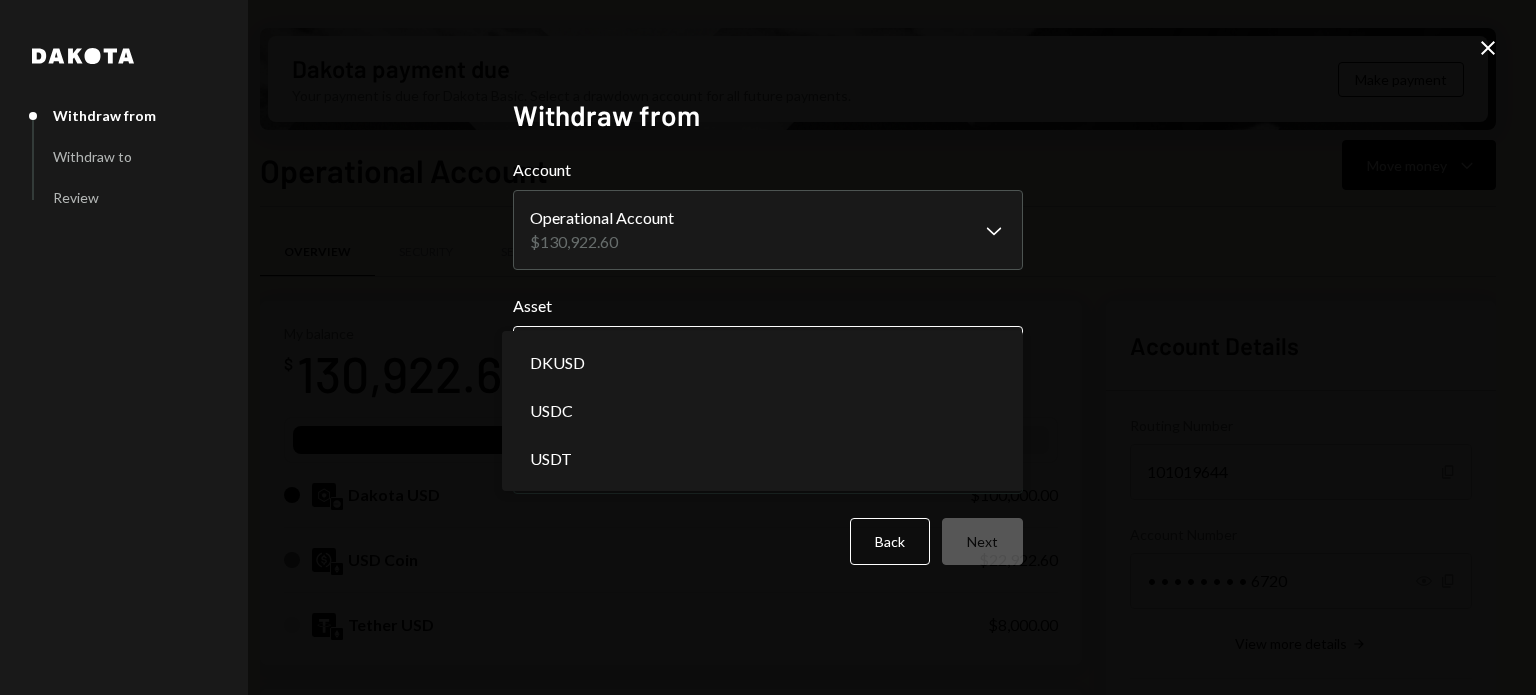 click on "T The Developer's ... Caret Down Home Home Inbox Inbox Activities Transactions Accounts Accounts Caret Down Operational Account $130,922.60 Cards $0.00 Dollar Rewards User Recipients Team Team Dakota payment due Your payment is due for Dakota Basic. Select a drawdown account for all future payments. Make payment Operational Account Move money Caret Down Overview Security Settings My balance $ 130,922.60 DKUSD USDC Dakota USD $100,000.00 USD Coin $22,922.60 Tether USD $8,000.00 Recent Transactions View all Type Initiated By Initiated At Status Withdrawal 20  DKUSD Leith Shankland 07/03/25 9:22 AM Review Right Arrow Bank Deposit $100,000.00 ABACUS WORKS, INC 07/02/25 8:18 PM Completed Bank Payment $8,690.11 Michael Hurn 06/30/25 4:37 PM Completed Deposit 0.0062  USDC 0x1370...81a461 Copy 06/18/25 3:44 PM Completed Withdrawal 6,200  USDC Leith Shankland 06/17/25 2:53 PM Completed Account Details Routing Number 101019644 Copy Account Number • • • • • • • •  6720 Show Copy View more details Dakota" at bounding box center [768, 347] 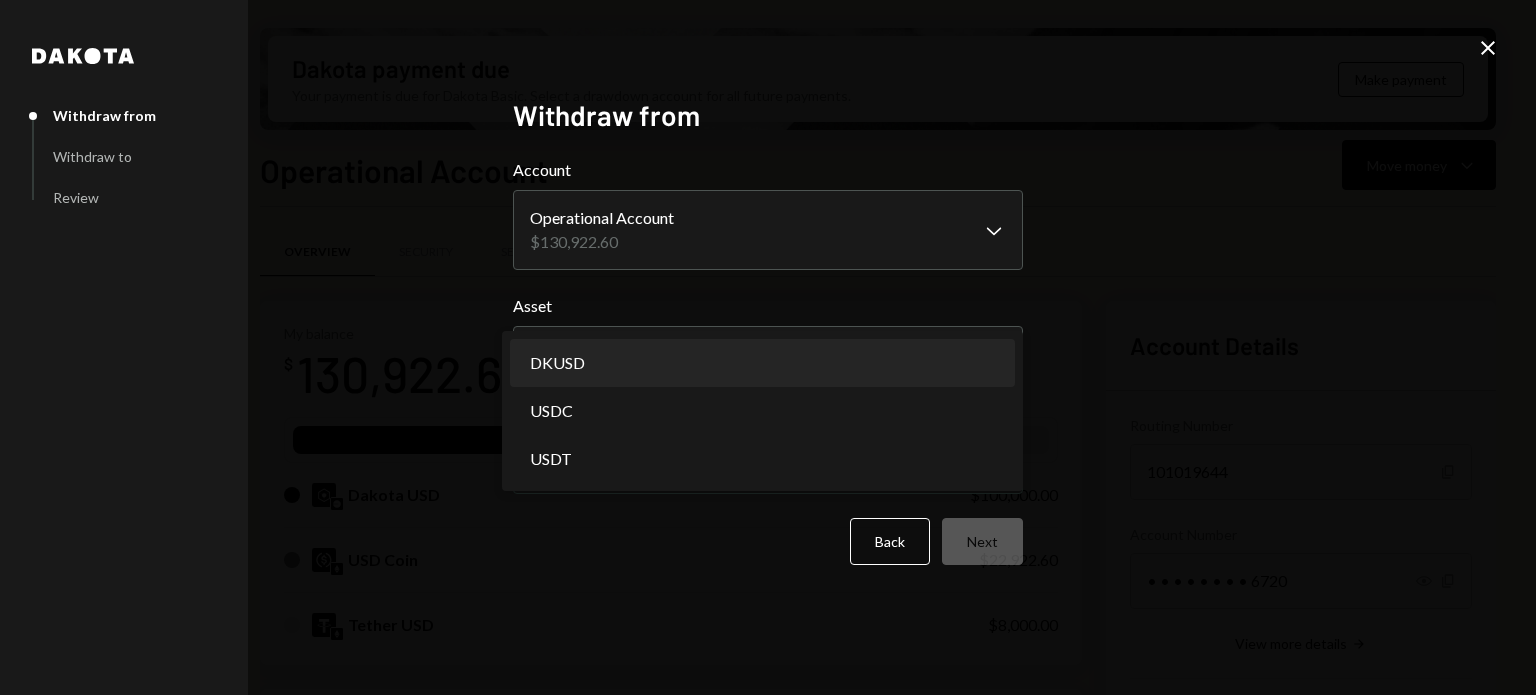 select on "*****" 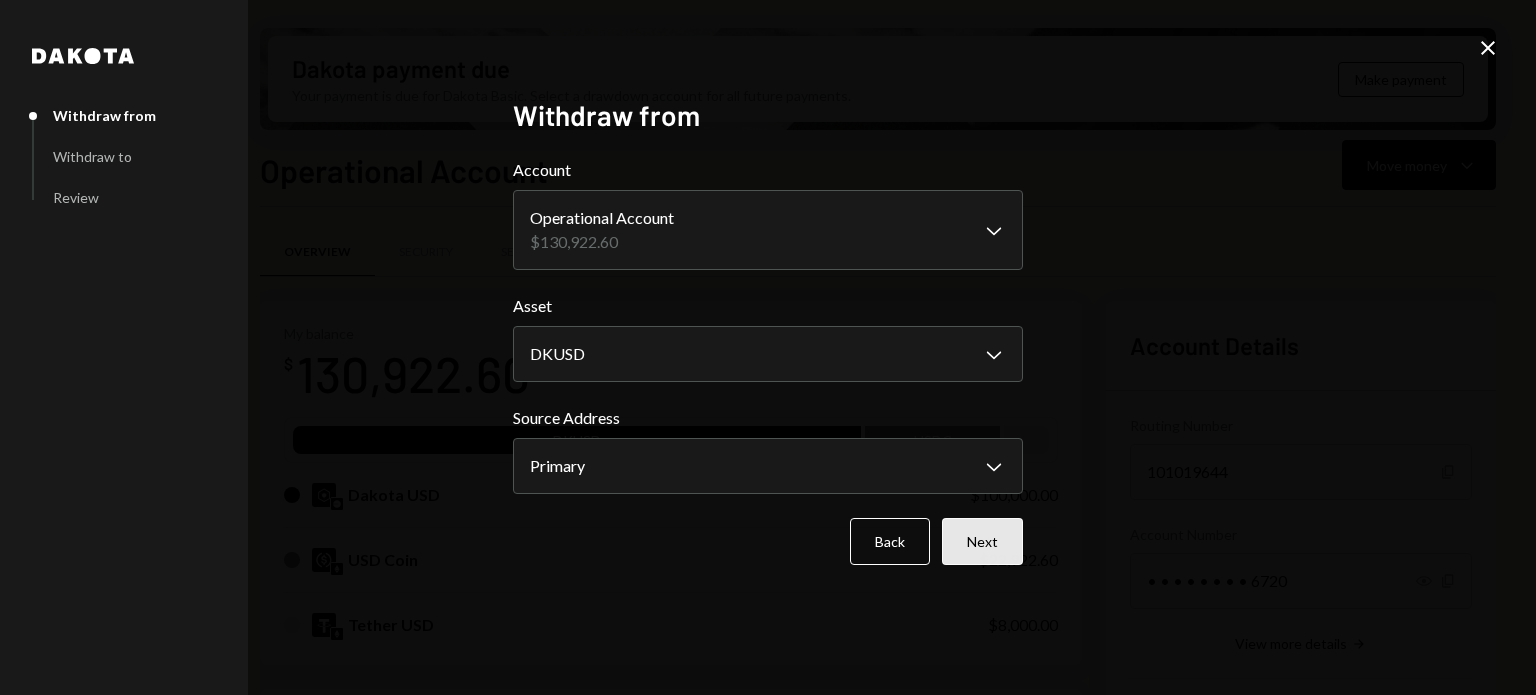 click on "Next" at bounding box center (982, 541) 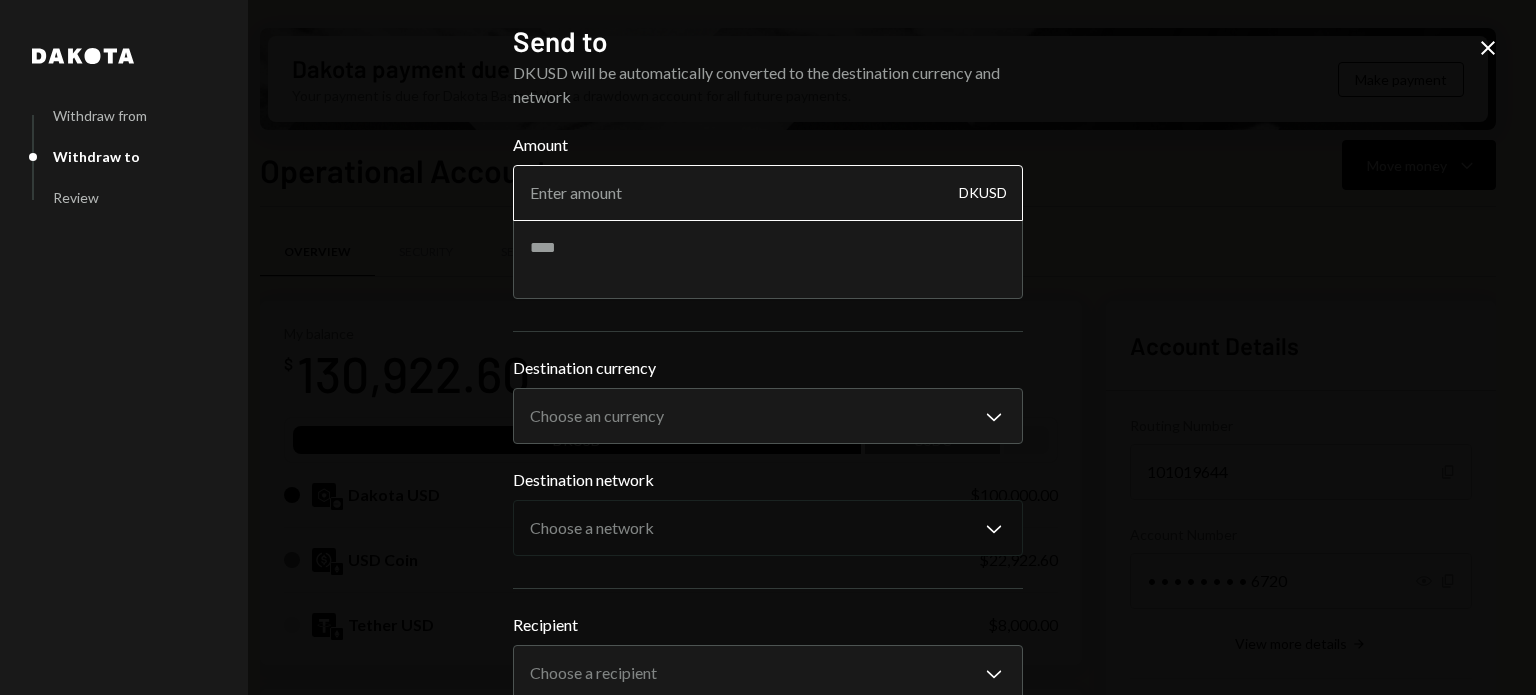 click on "Amount" at bounding box center (768, 193) 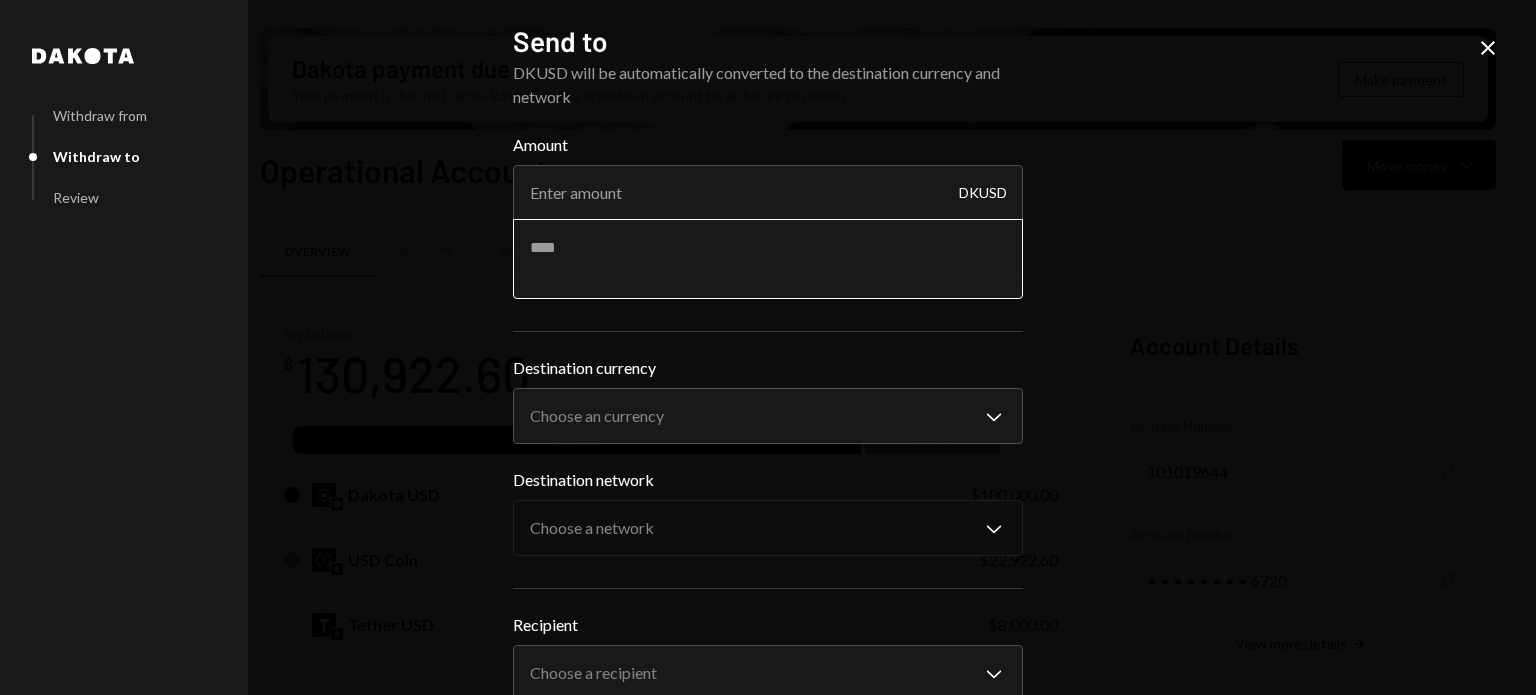 paste on "33587.27" 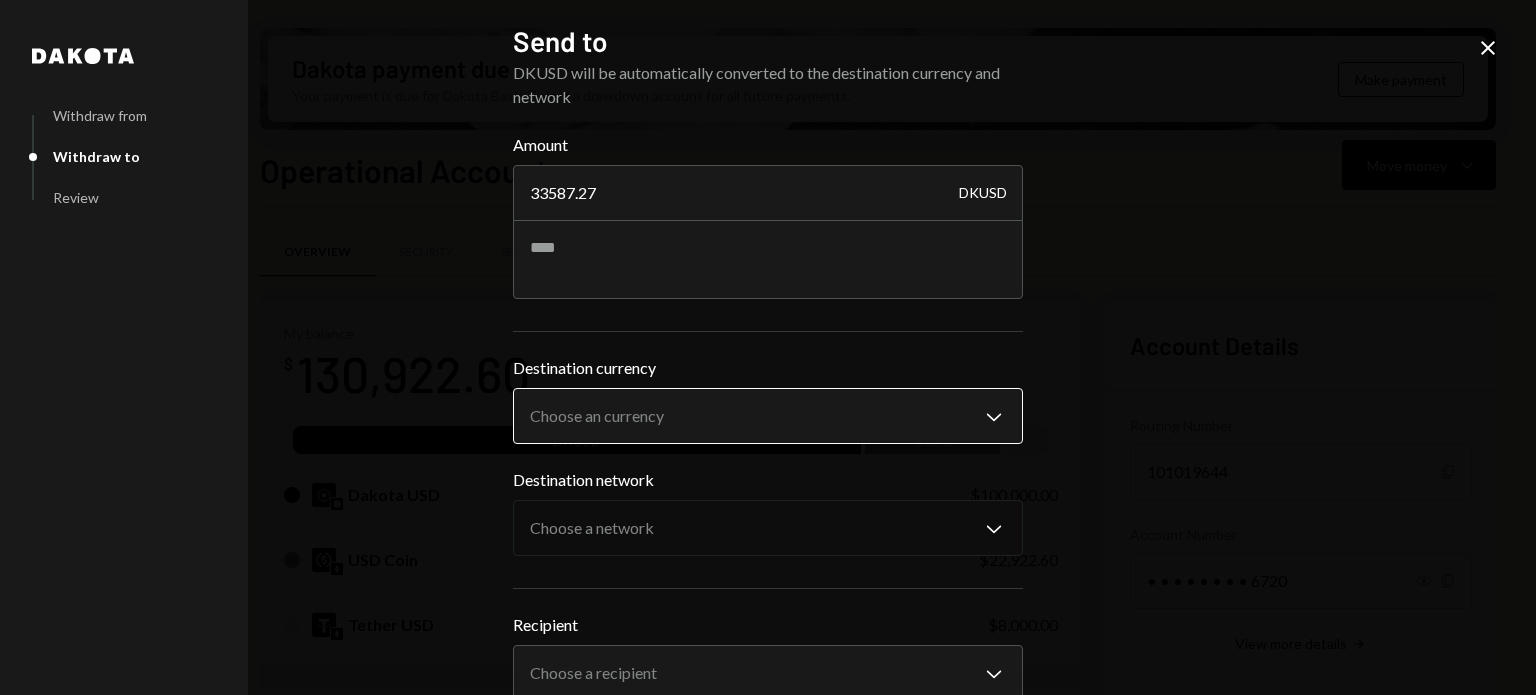 type on "33587.27" 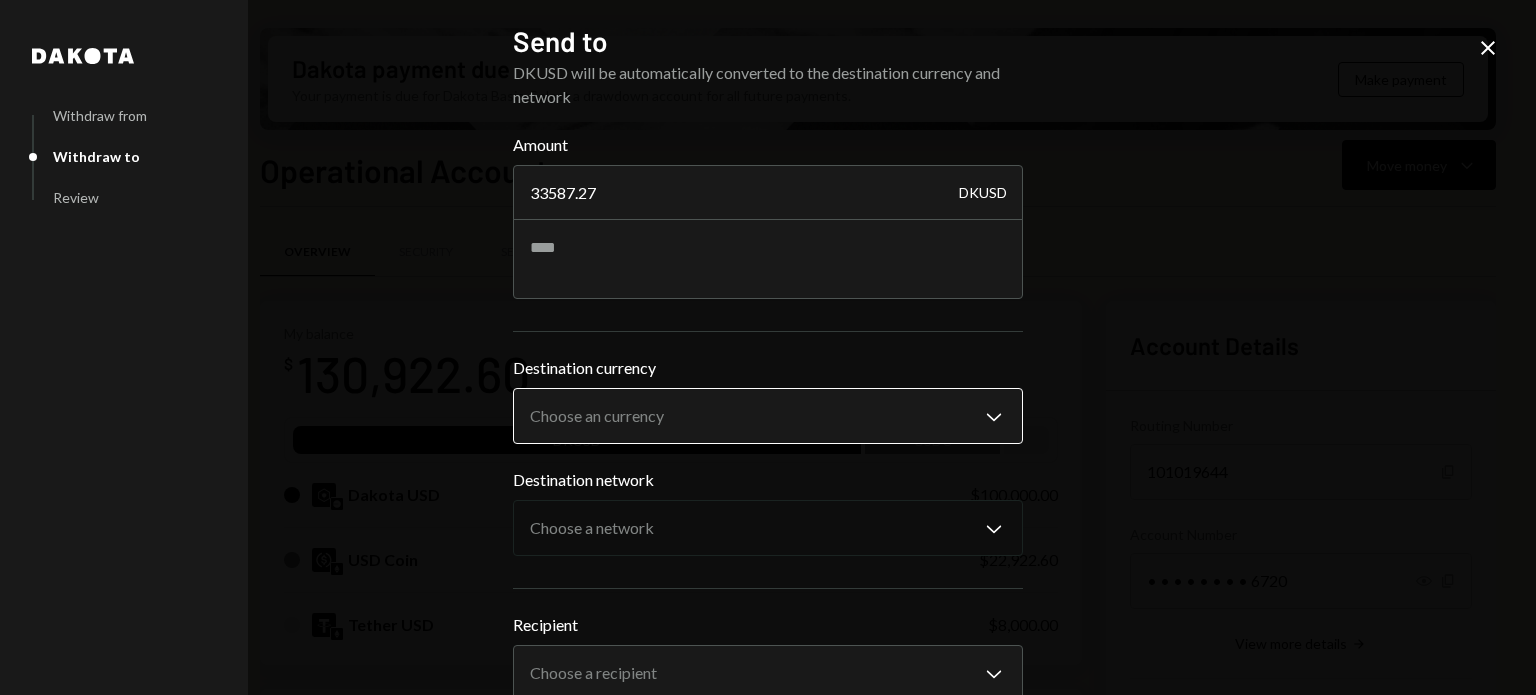 click on "T The Developer's ... Caret Down Home Home Inbox Inbox Activities Transactions Accounts Accounts Caret Down Operational Account $130,922.60 Cards $0.00 Dollar Rewards User Recipients Team Team Dakota payment due Your payment is due for Dakota Basic. Select a drawdown account for all future payments. Make payment Operational Account Move money Caret Down Overview Security Settings My balance $ 130,922.60 DKUSD USDC Dakota USD $100,000.00 USD Coin $22,922.60 Tether USD $8,000.00 Recent Transactions View all Type Initiated By Initiated At Status Withdrawal 20  DKUSD Leith Shankland 07/03/25 9:22 AM Review Right Arrow Bank Deposit $100,000.00 ABACUS WORKS, INC 07/02/25 8:18 PM Completed Bank Payment $8,690.11 Michael Hurn 06/30/25 4:37 PM Completed Deposit 0.0062  USDC 0x1370...81a461 Copy 06/18/25 3:44 PM Completed Withdrawal 6,200  USDC Leith Shankland 06/17/25 2:53 PM Completed Account Details Routing Number 101019644 Copy Account Number • • • • • • • •  6720 Show Copy View more details Dakota" at bounding box center [768, 347] 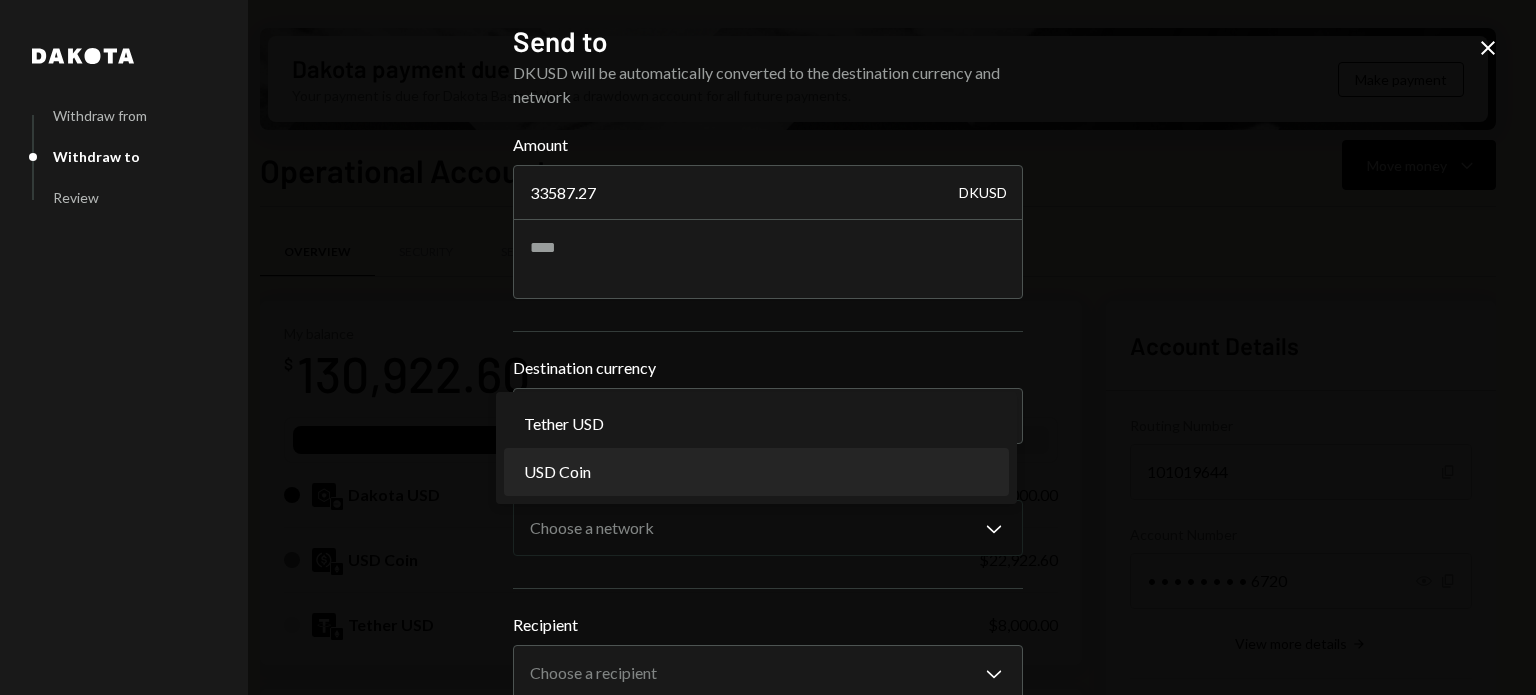 select on "****" 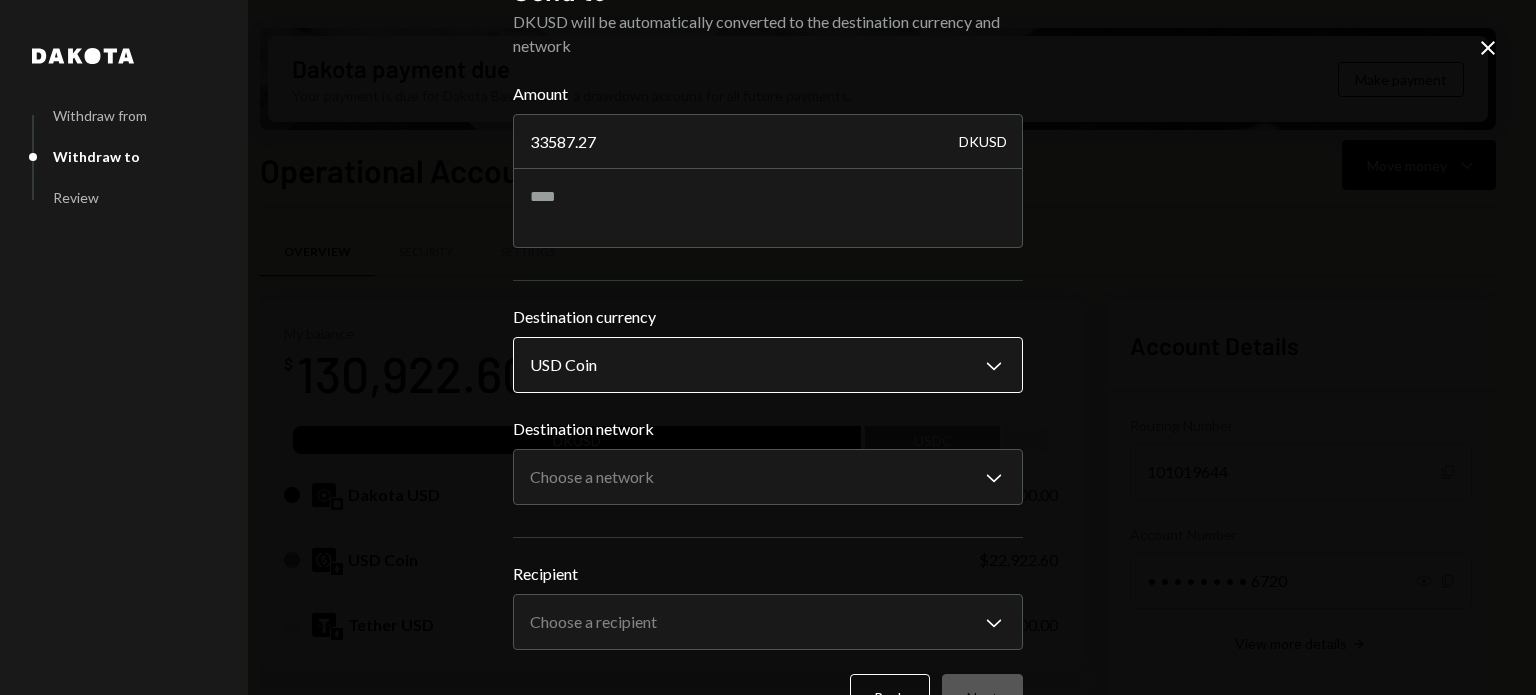 scroll, scrollTop: 100, scrollLeft: 0, axis: vertical 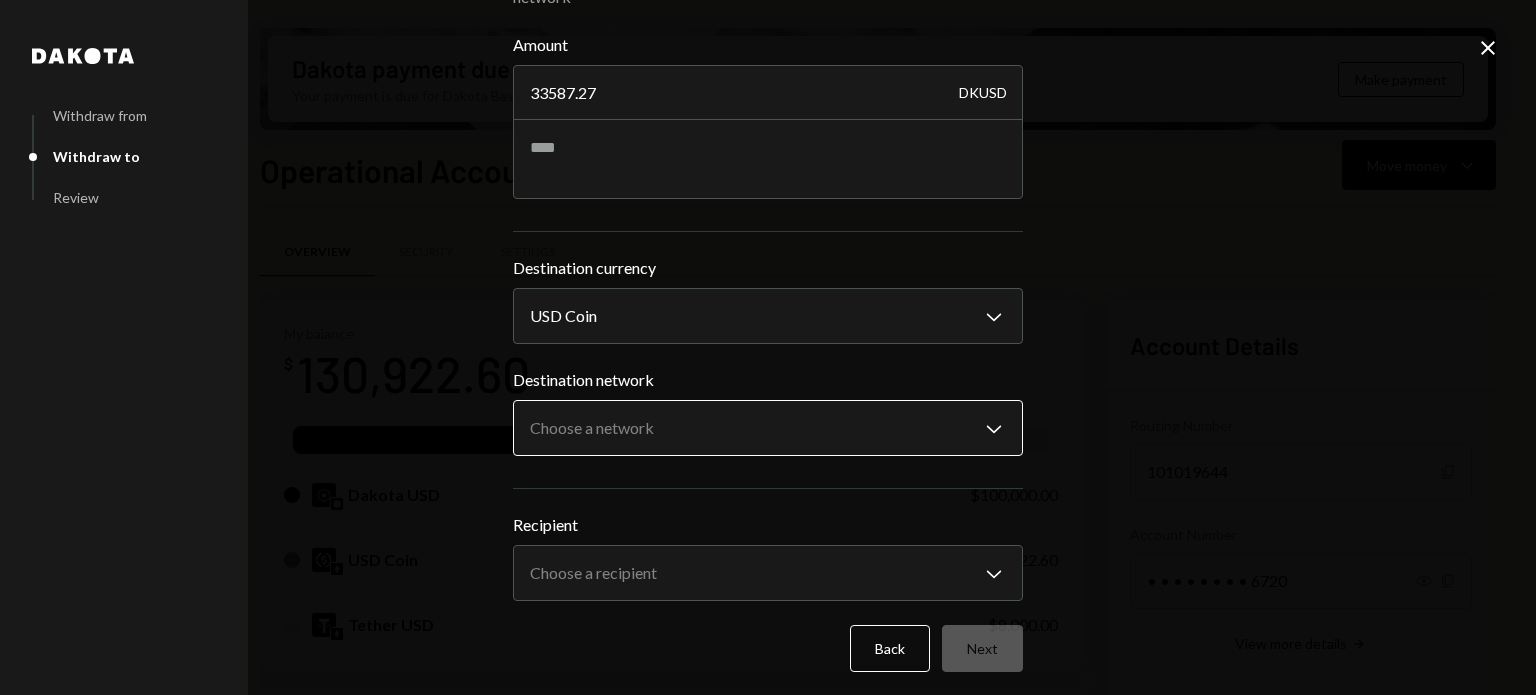 click on "T The Developer's ... Caret Down Home Home Inbox Inbox Activities Transactions Accounts Accounts Caret Down Operational Account $130,922.60 Cards $0.00 Dollar Rewards User Recipients Team Team Dakota payment due Your payment is due for Dakota Basic. Select a drawdown account for all future payments. Make payment Operational Account Move money Caret Down Overview Security Settings My balance $ 130,922.60 DKUSD USDC Dakota USD $100,000.00 USD Coin $22,922.60 Tether USD $8,000.00 Recent Transactions View all Type Initiated By Initiated At Status Withdrawal 20  DKUSD Leith Shankland 07/03/25 9:22 AM Review Right Arrow Bank Deposit $100,000.00 ABACUS WORKS, INC 07/02/25 8:18 PM Completed Bank Payment $8,690.11 Michael Hurn 06/30/25 4:37 PM Completed Deposit 0.0062  USDC 0x1370...81a461 Copy 06/18/25 3:44 PM Completed Withdrawal 6,200  USDC Leith Shankland 06/17/25 2:53 PM Completed Account Details Routing Number 101019644 Copy Account Number • • • • • • • •  6720 Show Copy View more details Dakota" at bounding box center [768, 347] 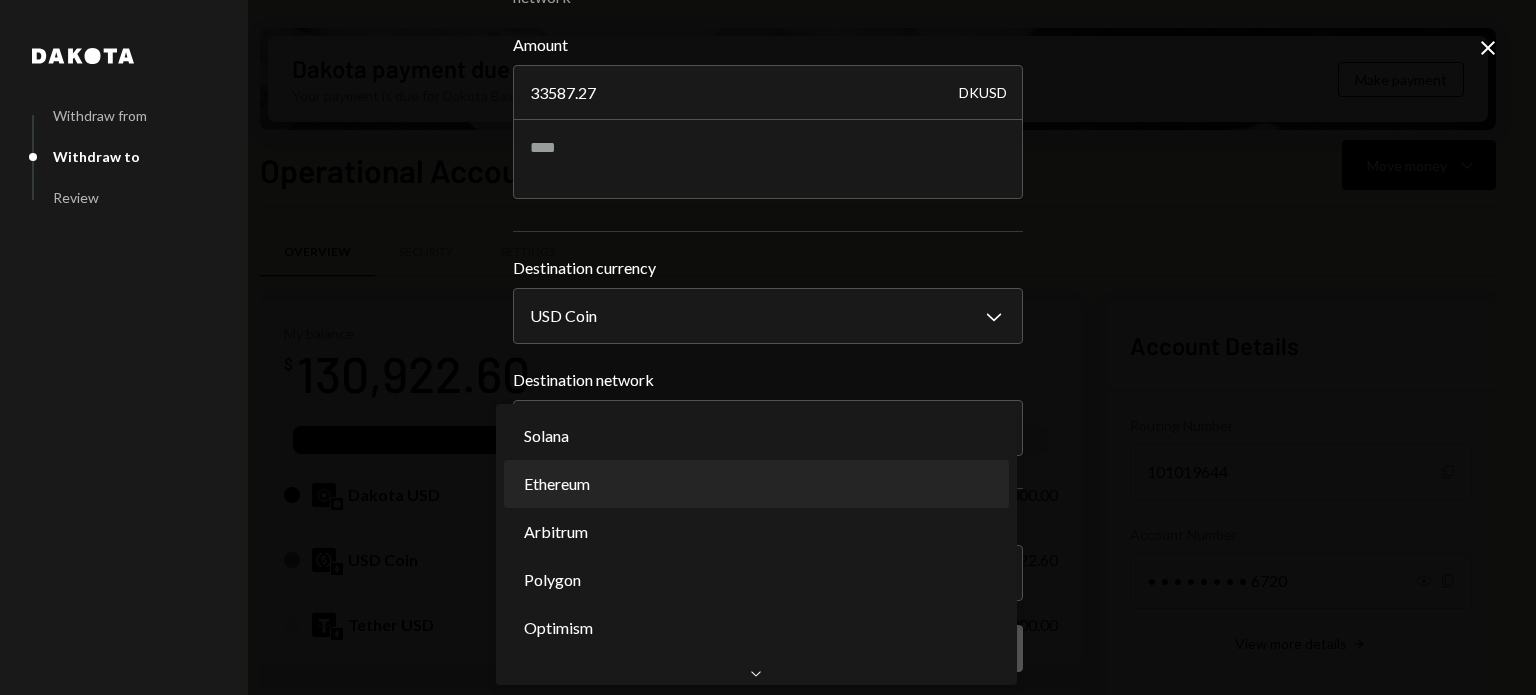 select on "**********" 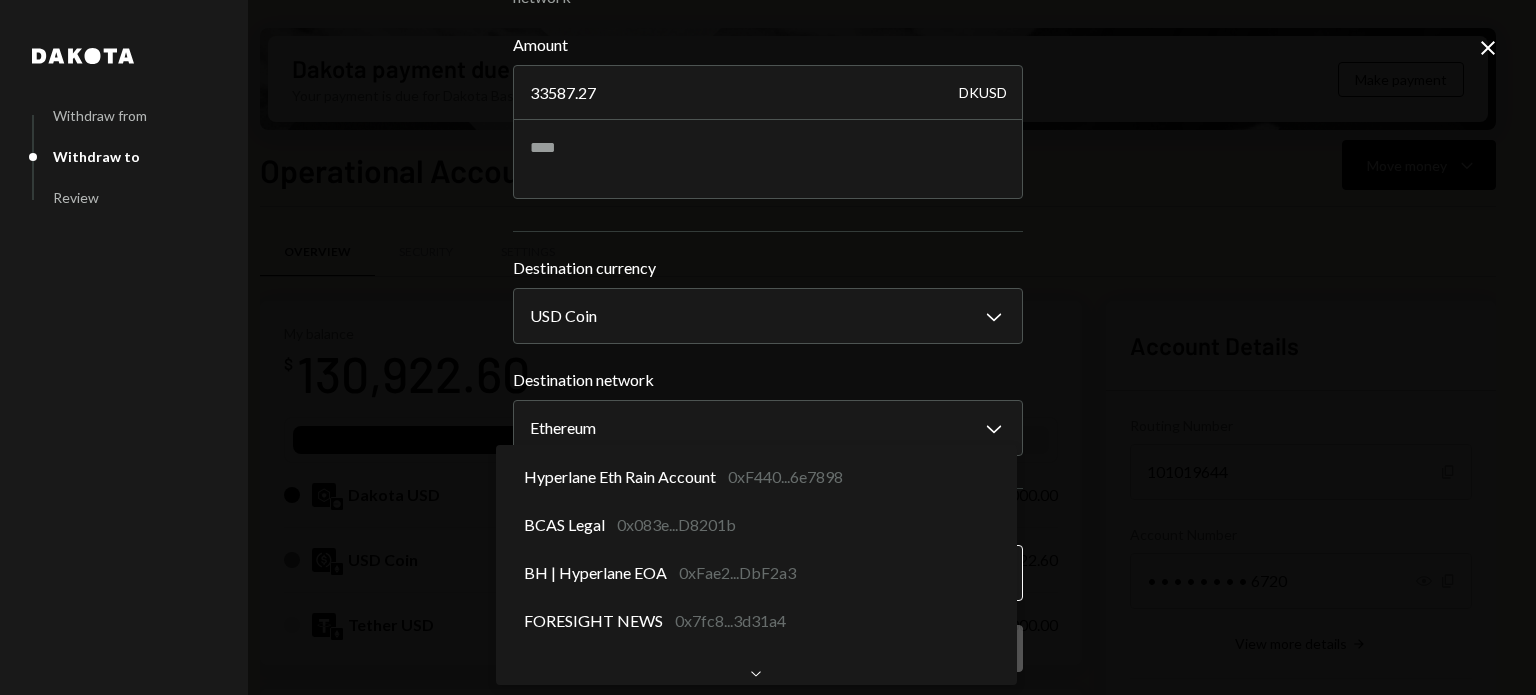 click on "T The Developer's ... Caret Down Home Home Inbox Inbox Activities Transactions Accounts Accounts Caret Down Operational Account $130,922.60 Cards $0.00 Dollar Rewards User Recipients Team Team Dakota payment due Your payment is due for Dakota Basic. Select a drawdown account for all future payments. Make payment Operational Account Move money Caret Down Overview Security Settings My balance $ 130,922.60 DKUSD USDC Dakota USD $100,000.00 USD Coin $22,922.60 Tether USD $8,000.00 Recent Transactions View all Type Initiated By Initiated At Status Withdrawal 20  DKUSD Leith Shankland 07/03/25 9:22 AM Review Right Arrow Bank Deposit $100,000.00 ABACUS WORKS, INC 07/02/25 8:18 PM Completed Bank Payment $8,690.11 Michael Hurn 06/30/25 4:37 PM Completed Deposit 0.0062  USDC 0x1370...81a461 Copy 06/18/25 3:44 PM Completed Withdrawal 6,200  USDC Leith Shankland 06/17/25 2:53 PM Completed Account Details Routing Number 101019644 Copy Account Number • • • • • • • •  6720 Show Copy View more details Dakota" at bounding box center (768, 347) 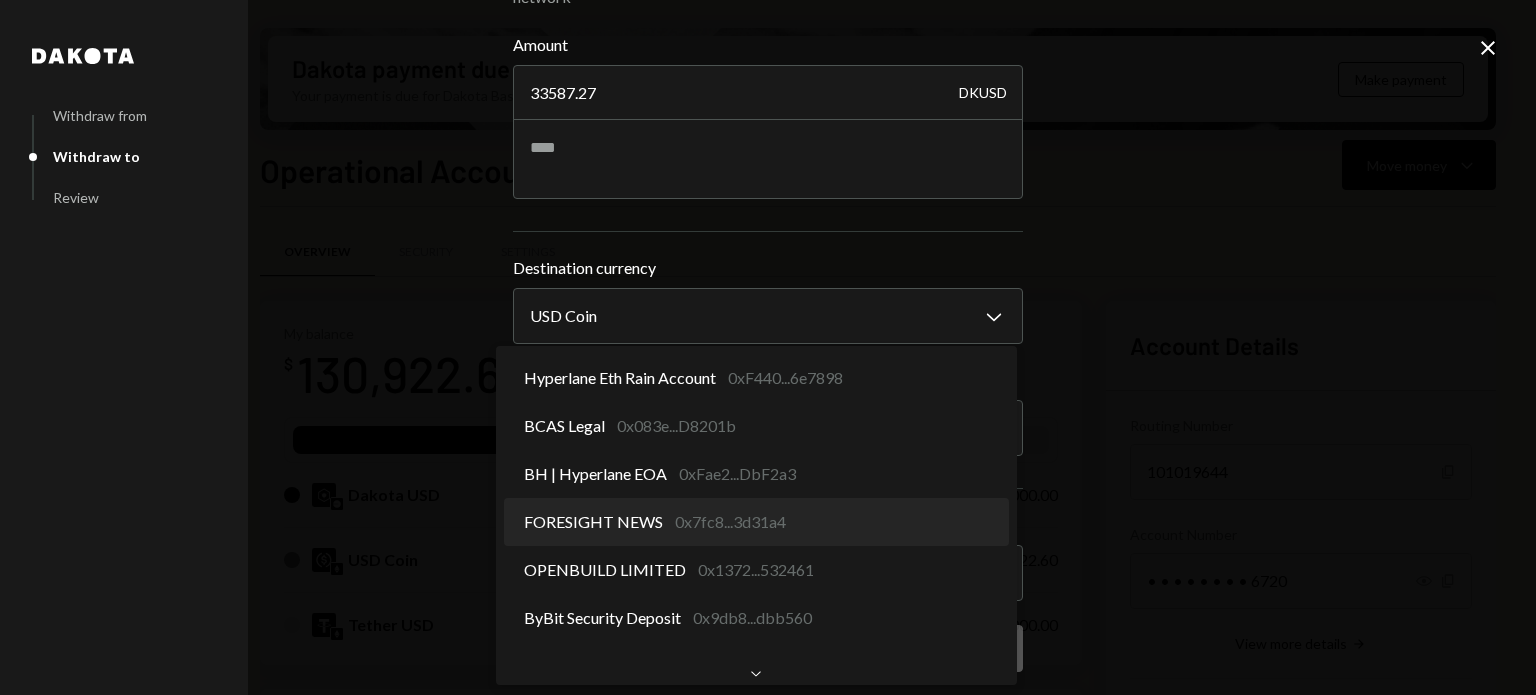 scroll, scrollTop: 0, scrollLeft: 0, axis: both 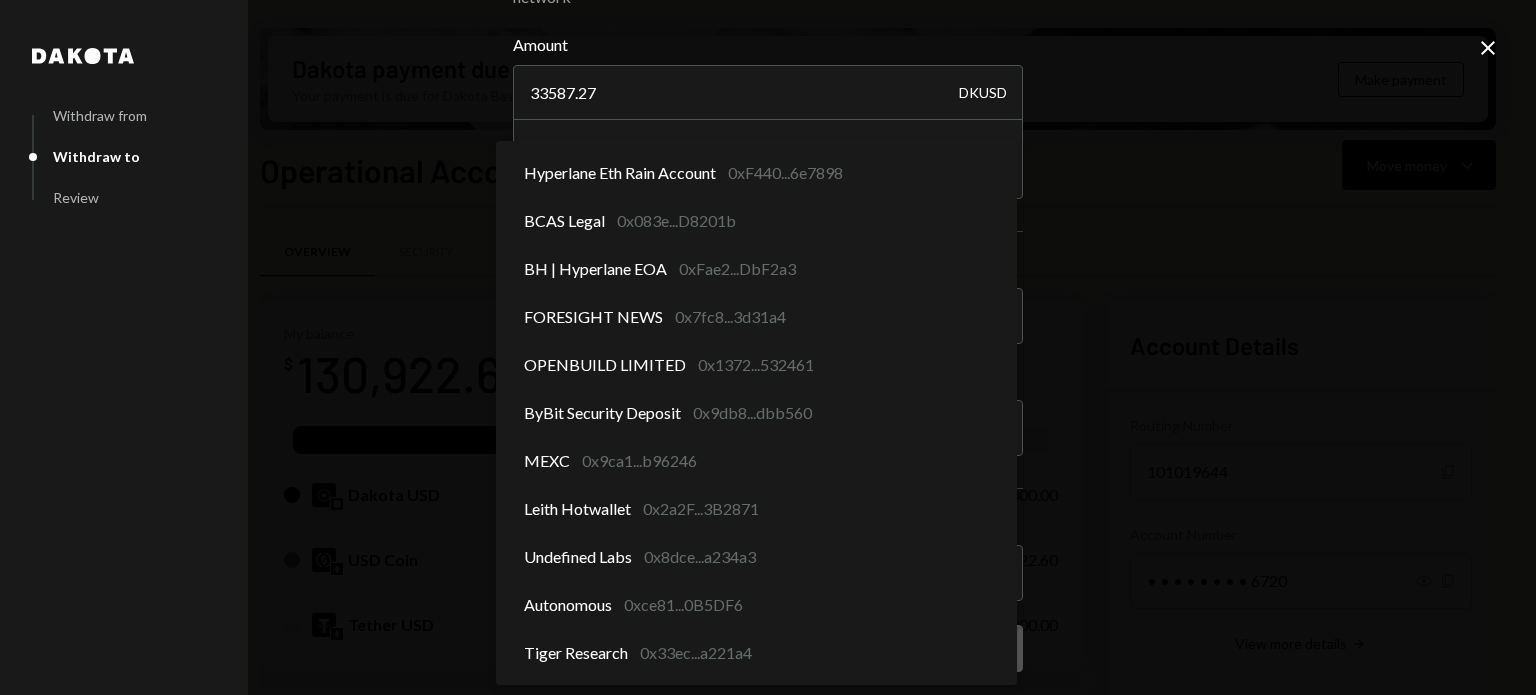 click on "T The Developer's ... Caret Down Home Home Inbox Inbox Activities Transactions Accounts Accounts Caret Down Operational Account $130,922.60 Cards $0.00 Dollar Rewards User Recipients Team Team Dakota payment due Your payment is due for Dakota Basic. Select a drawdown account for all future payments. Make payment Operational Account Move money Caret Down Overview Security Settings My balance $ 130,922.60 DKUSD USDC Dakota USD $100,000.00 USD Coin $22,922.60 Tether USD $8,000.00 Recent Transactions View all Type Initiated By Initiated At Status Withdrawal 20  DKUSD Leith Shankland 07/03/25 9:22 AM Review Right Arrow Bank Deposit $100,000.00 ABACUS WORKS, INC 07/02/25 8:18 PM Completed Bank Payment $8,690.11 Michael Hurn 06/30/25 4:37 PM Completed Deposit 0.0062  USDC 0x1370...81a461 Copy 06/18/25 3:44 PM Completed Withdrawal 6,200  USDC Leith Shankland 06/17/25 2:53 PM Completed Account Details Routing Number 101019644 Copy Account Number • • • • • • • •  6720 Show Copy View more details Dakota" at bounding box center [768, 347] 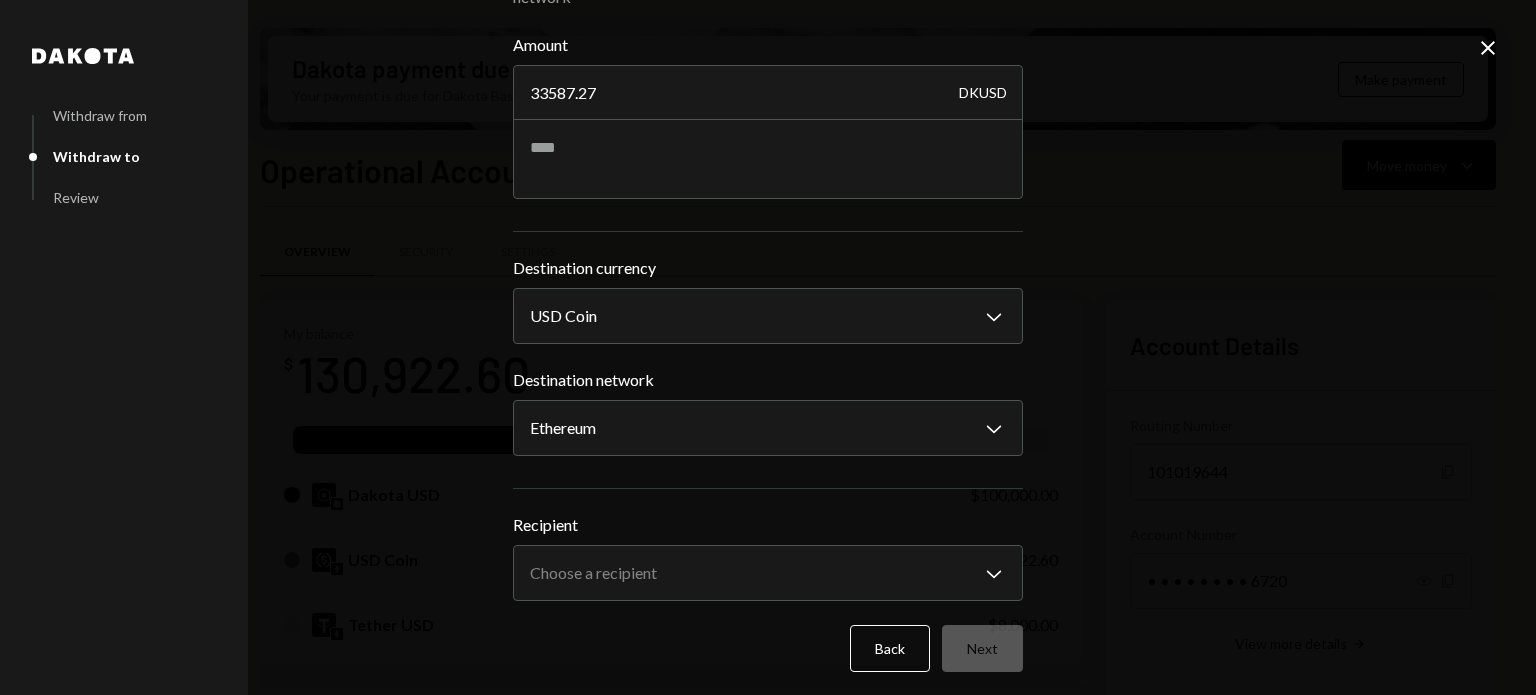 click 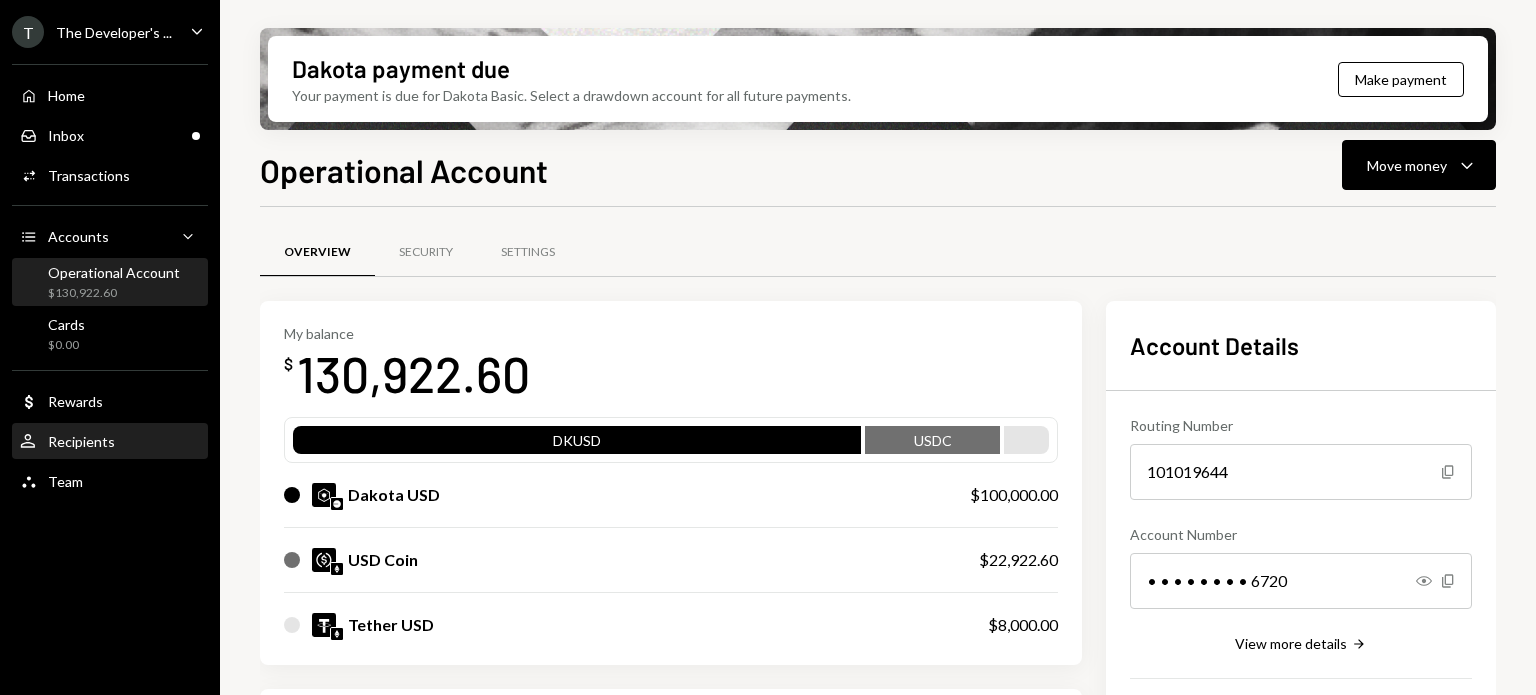 click on "User Recipients" at bounding box center (110, 442) 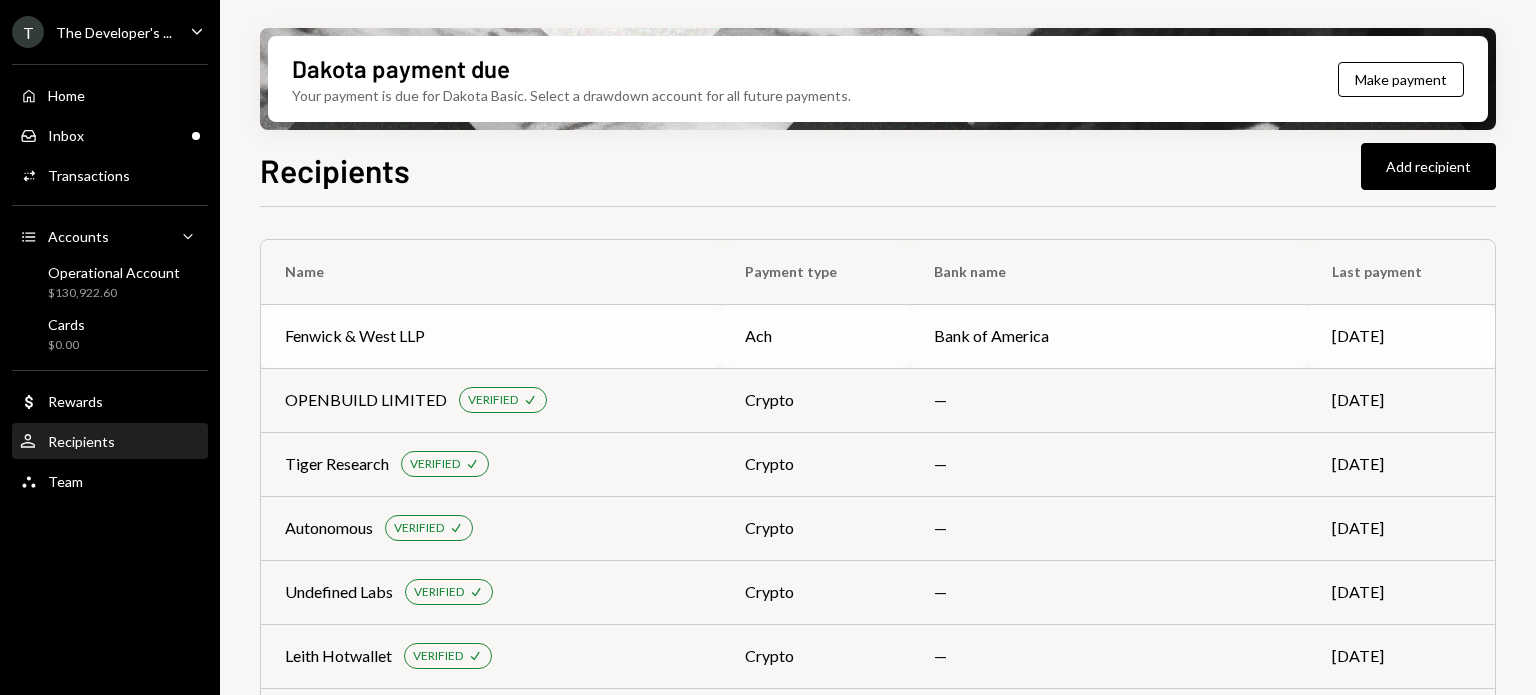 click on "Fenwick & West LLP" at bounding box center (491, 336) 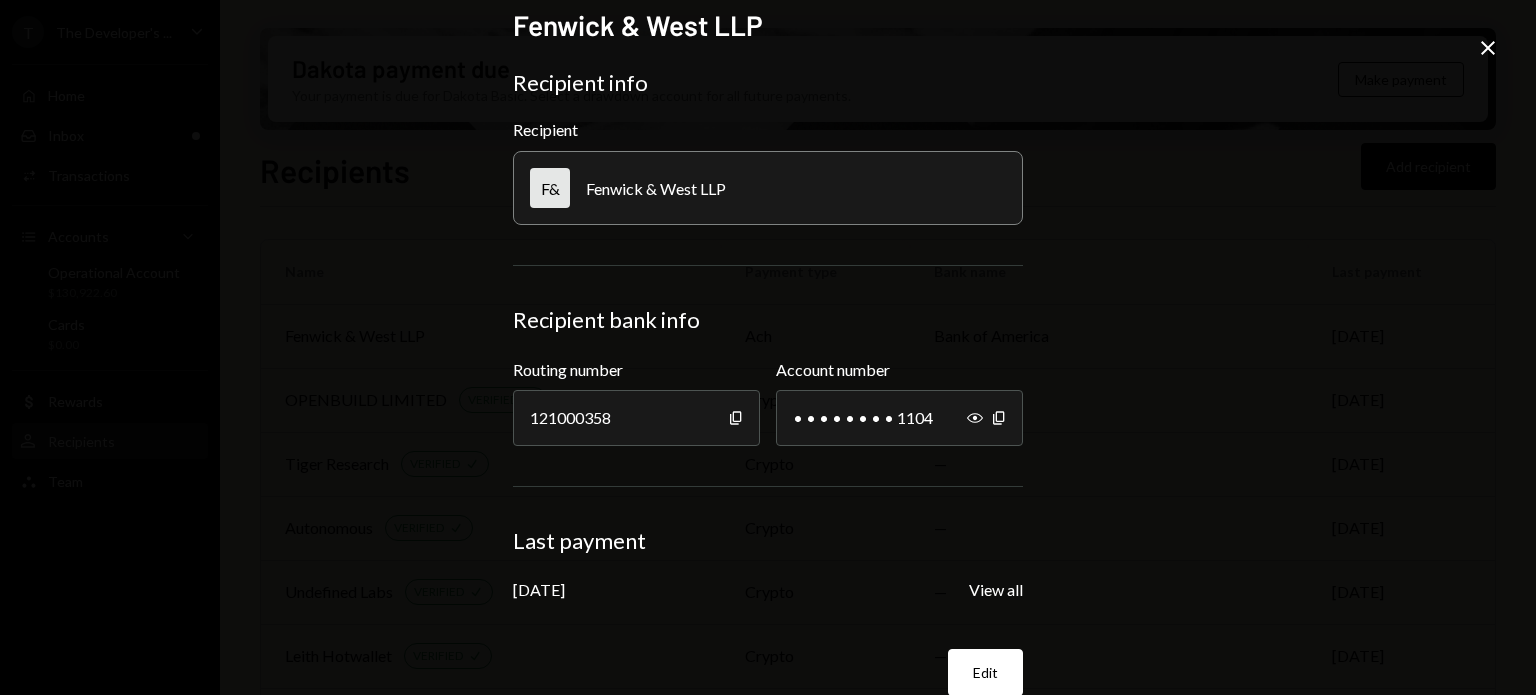 scroll, scrollTop: 0, scrollLeft: 0, axis: both 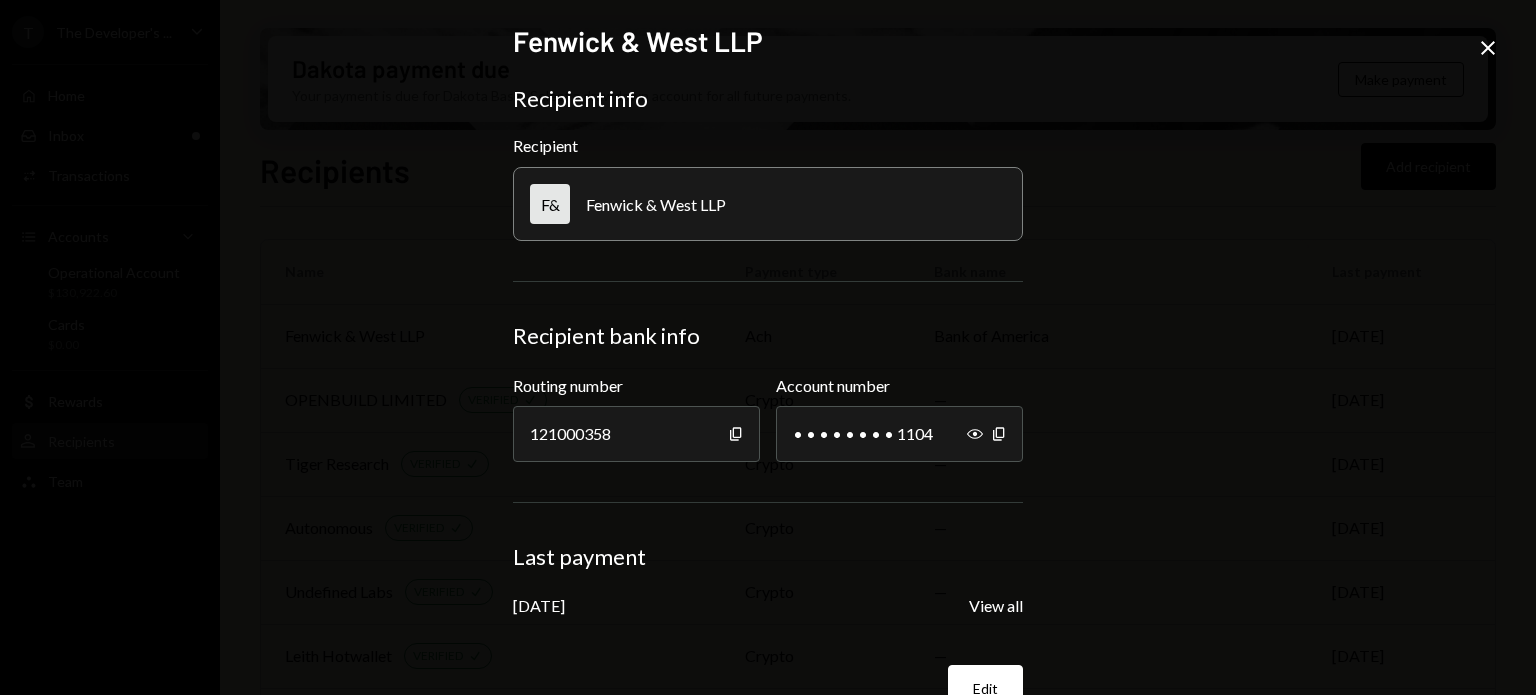 click 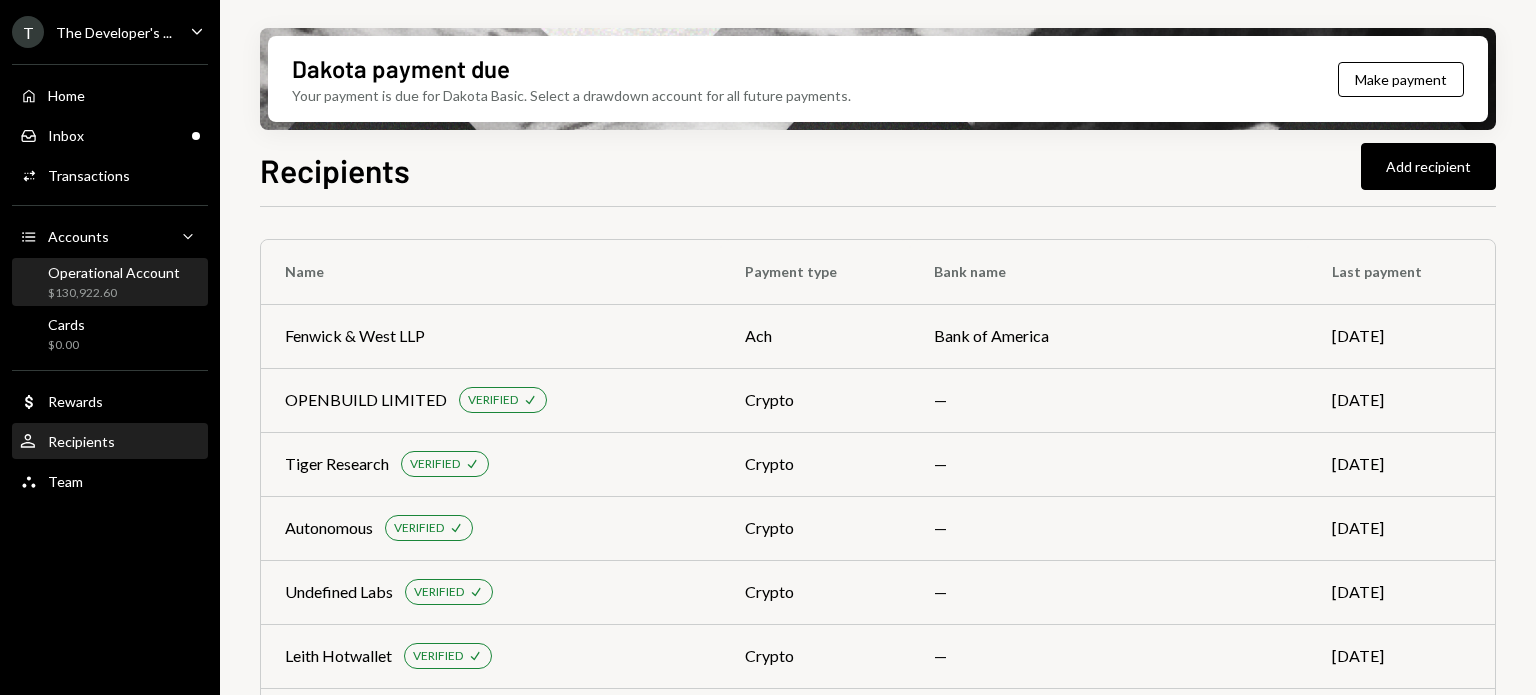 click on "Operational Account" at bounding box center [114, 272] 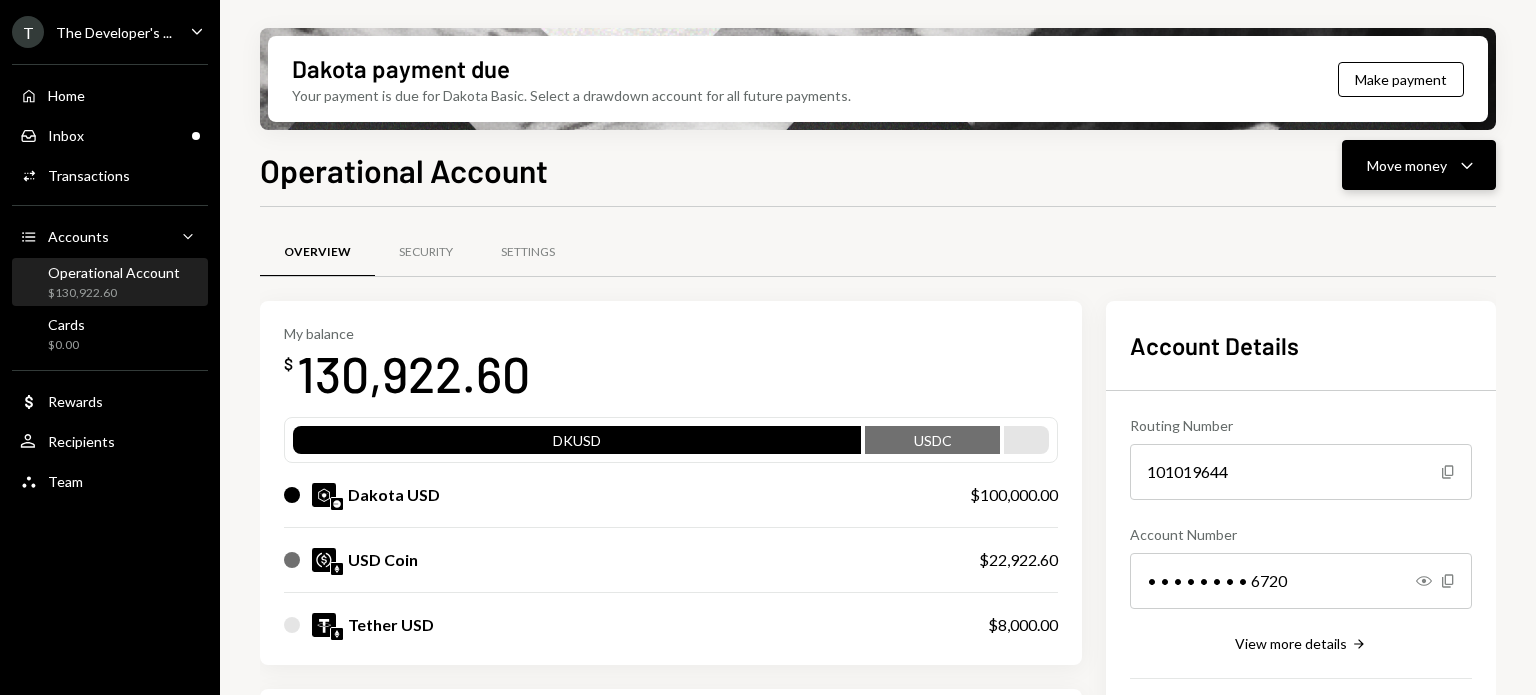 click on "Move money" at bounding box center [1407, 165] 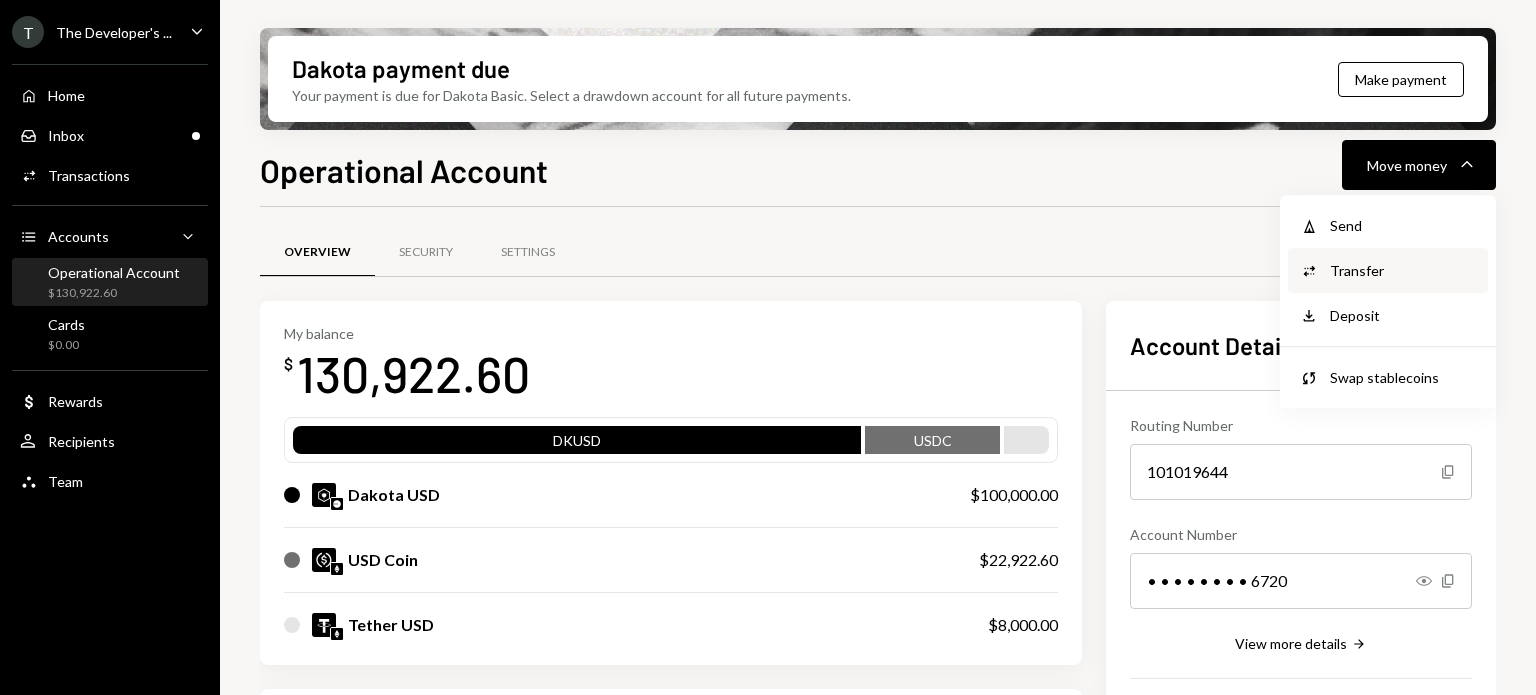 click on "Transfer" at bounding box center (1403, 270) 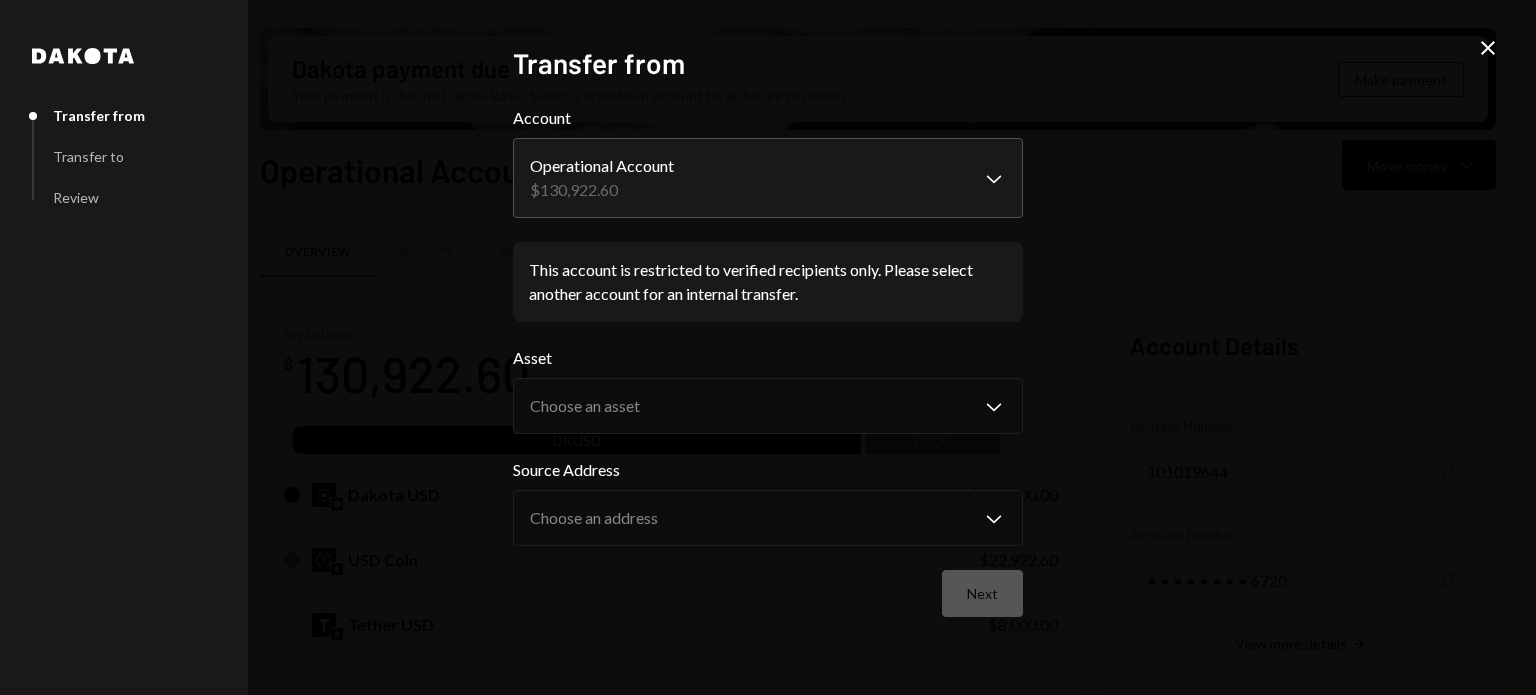 click on "Close" 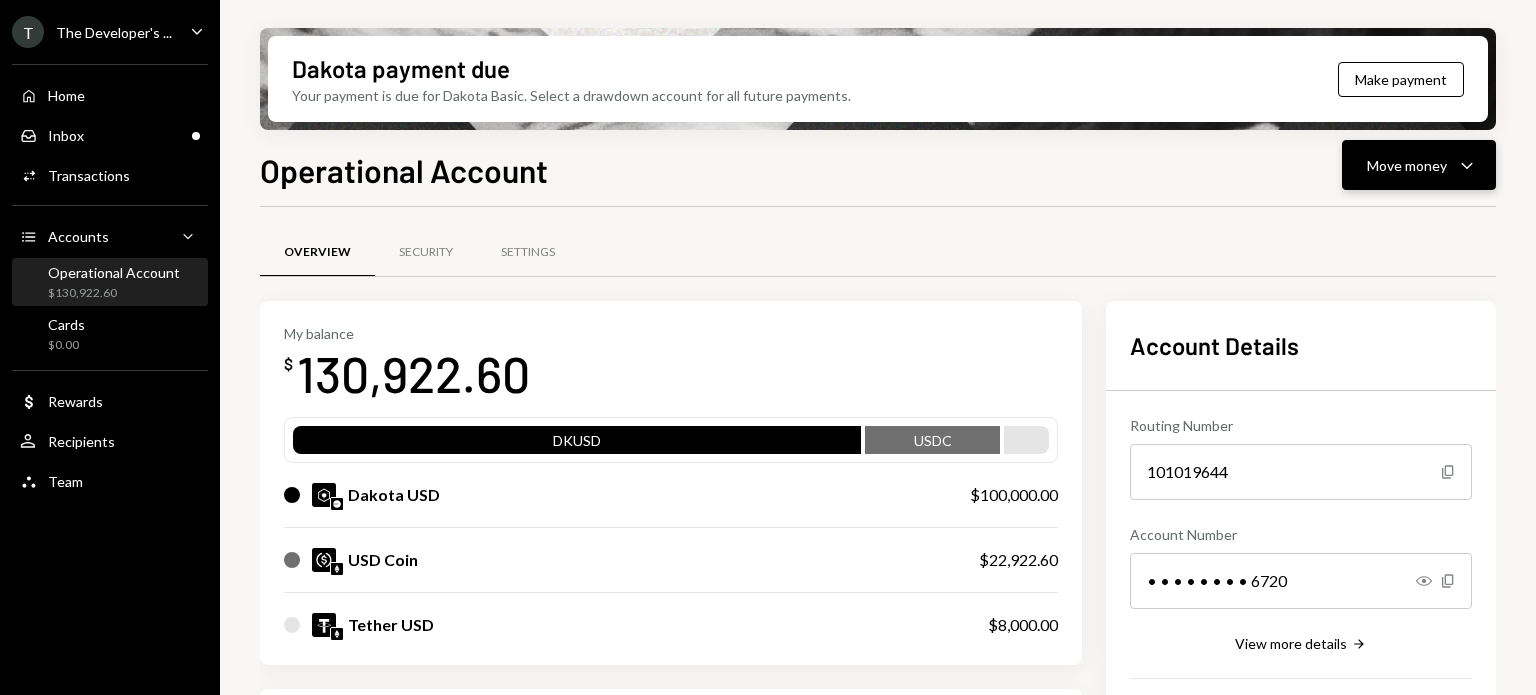 click on "Move money Caret Down" at bounding box center [1419, 165] 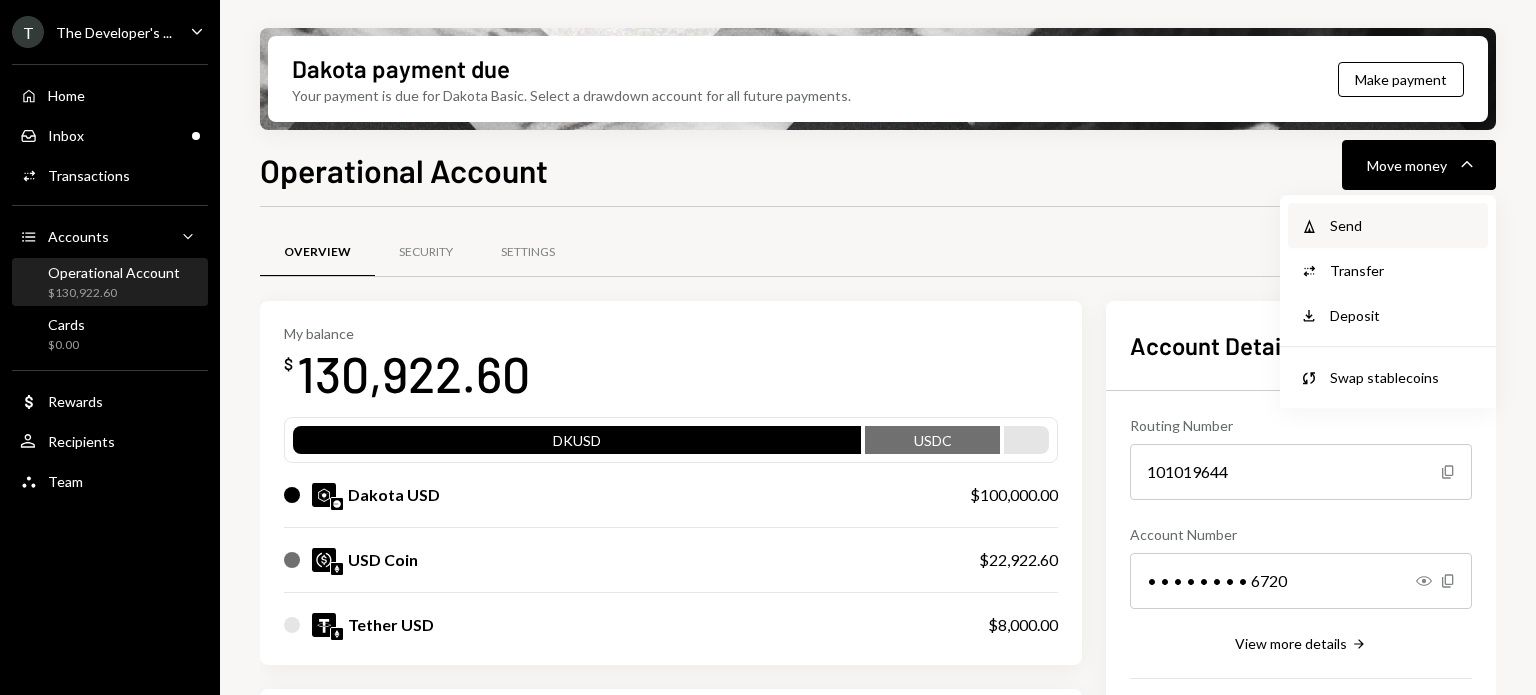 click on "Withdraw Send" at bounding box center [1388, 225] 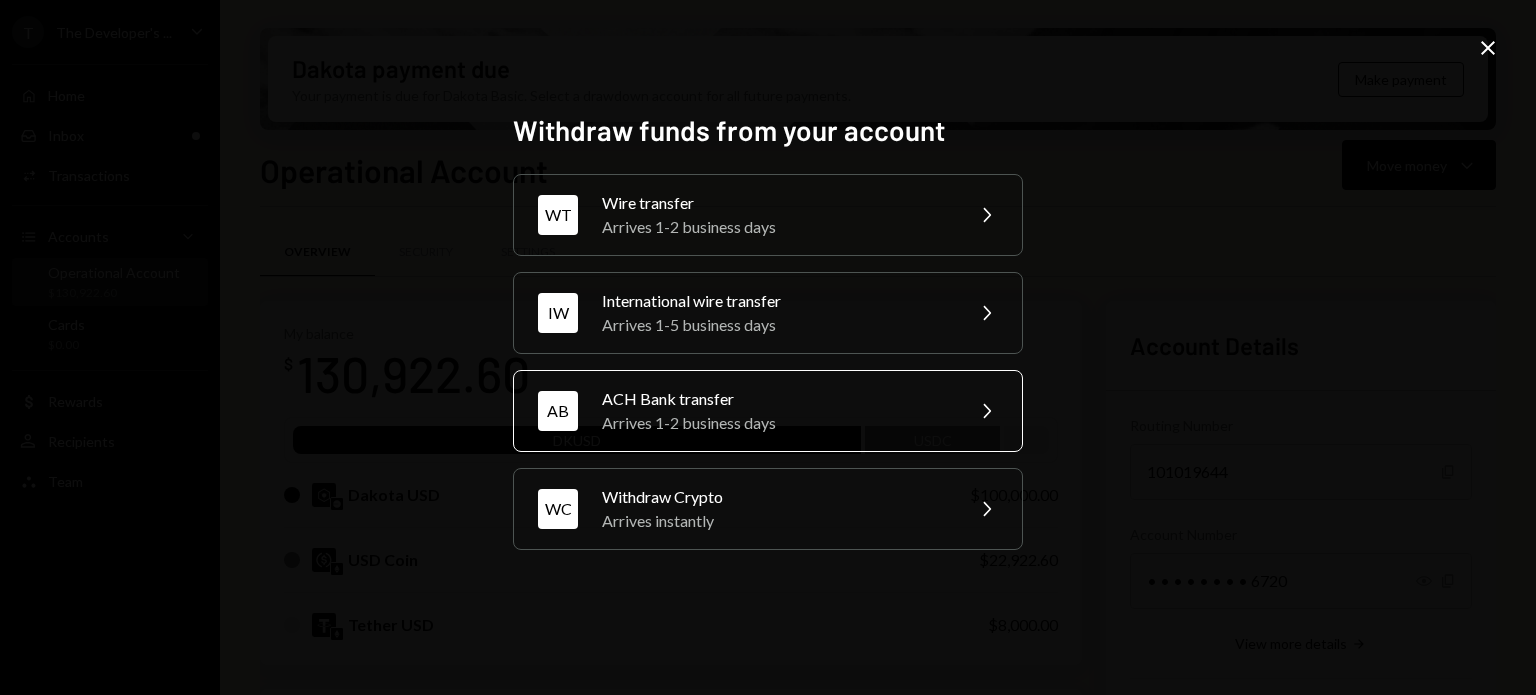click on "ACH Bank transfer" at bounding box center (776, 399) 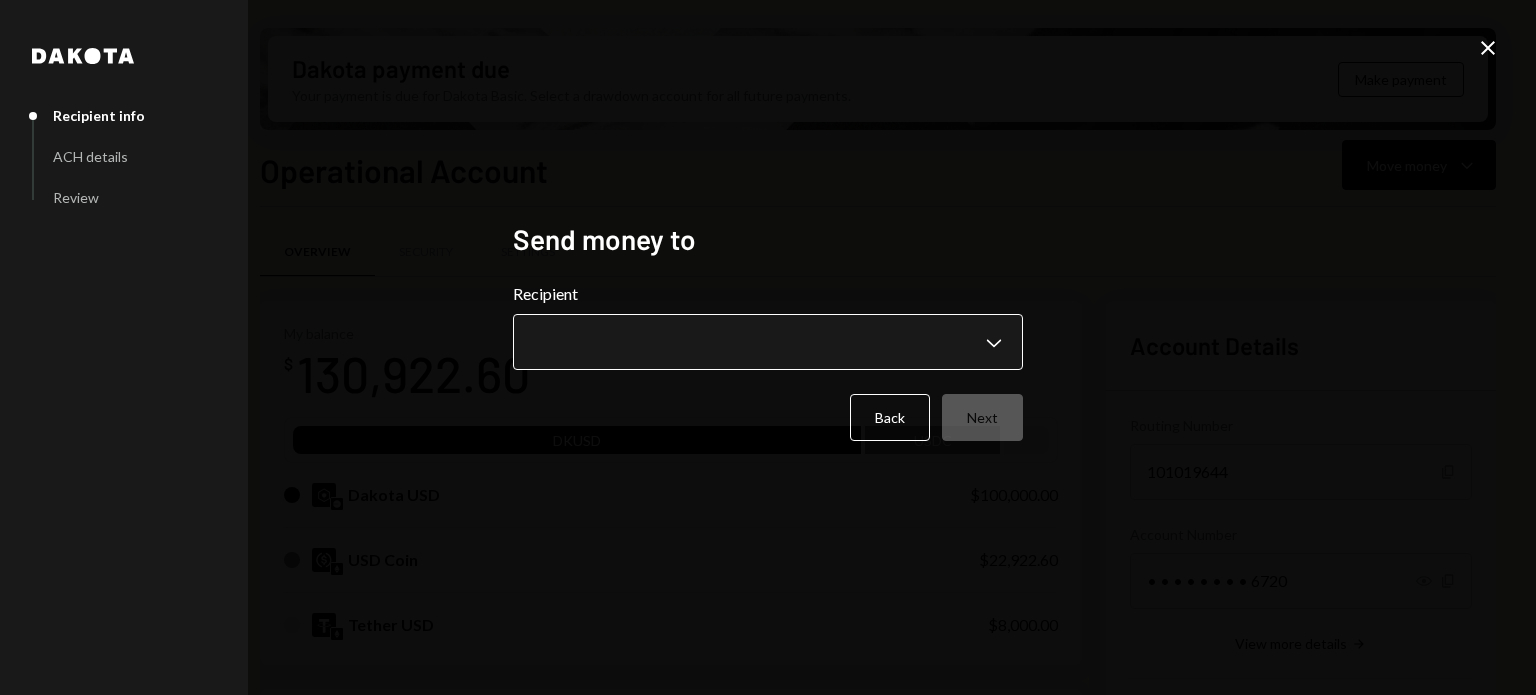 click on "T The Developer's ... Caret Down Home Home Inbox Inbox Activities Transactions Accounts Accounts Caret Down Operational Account $130,922.60 Cards $0.00 Dollar Rewards User Recipients Team Team Dakota payment due Your payment is due for Dakota Basic. Select a drawdown account for all future payments. Make payment Operational Account Move money Caret Down Overview Security Settings My balance $ 130,922.60 DKUSD USDC Dakota USD $100,000.00 USD Coin $22,922.60 Tether USD $8,000.00 Recent Transactions View all Type Initiated By Initiated At Status Withdrawal 20  DKUSD Leith Shankland 07/03/25 9:22 AM Review Right Arrow Bank Deposit $100,000.00 ABACUS WORKS, INC 07/02/25 8:18 PM Completed Bank Payment $8,690.11 Michael Hurn 06/30/25 4:37 PM Completed Deposit 0.0062  USDC 0x1370...81a461 Copy 06/18/25 3:44 PM Completed Withdrawal 6,200  USDC Leith Shankland 06/17/25 2:53 PM Completed Account Details Routing Number 101019644 Copy Account Number • • • • • • • •  6720 Show Copy View more details Dakota" at bounding box center (768, 347) 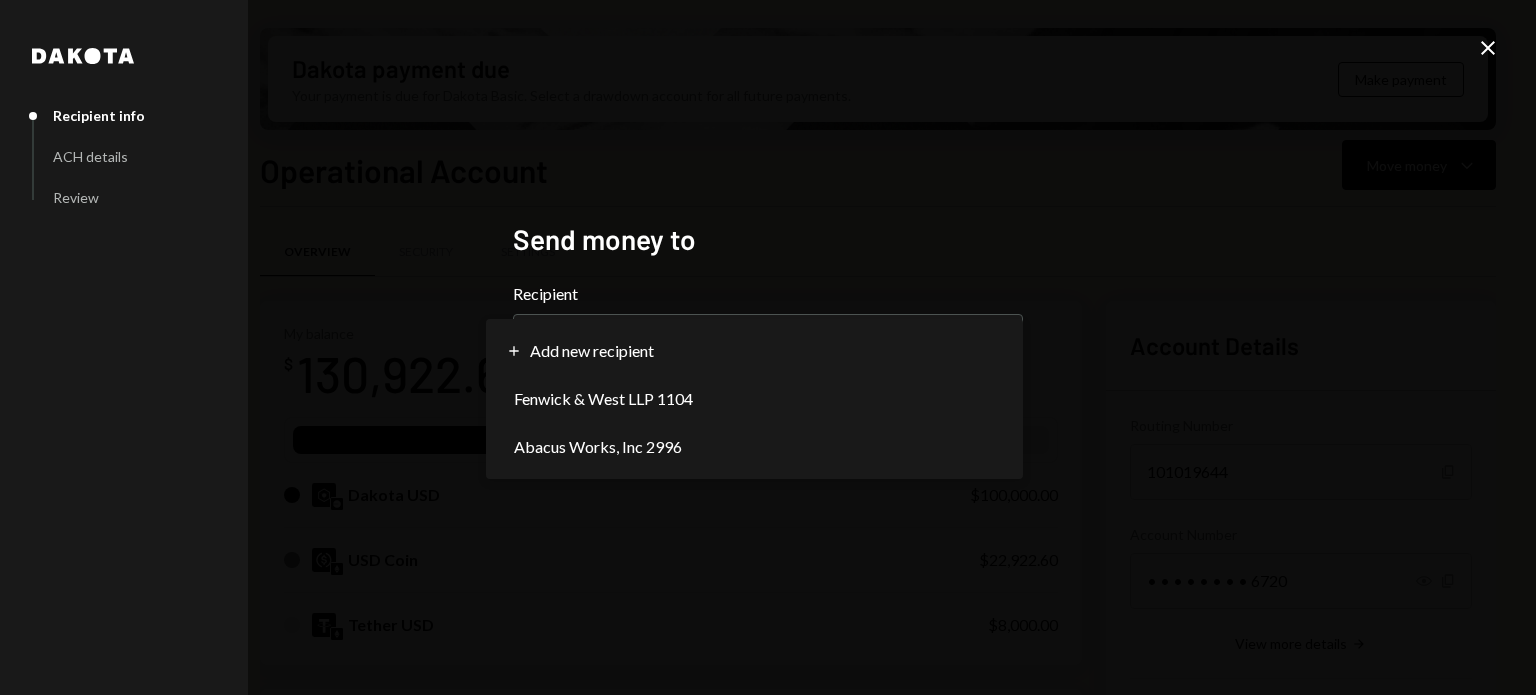 select on "**********" 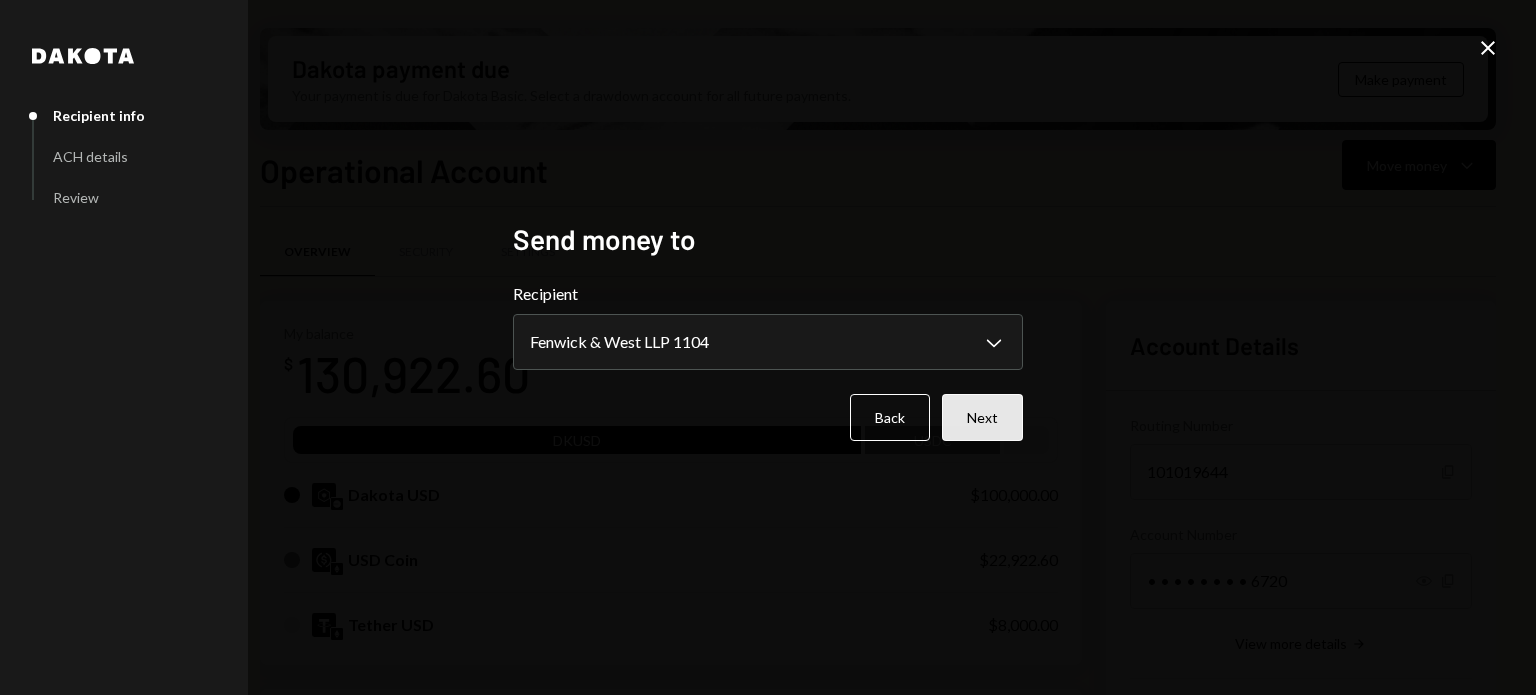 click on "Next" at bounding box center [982, 417] 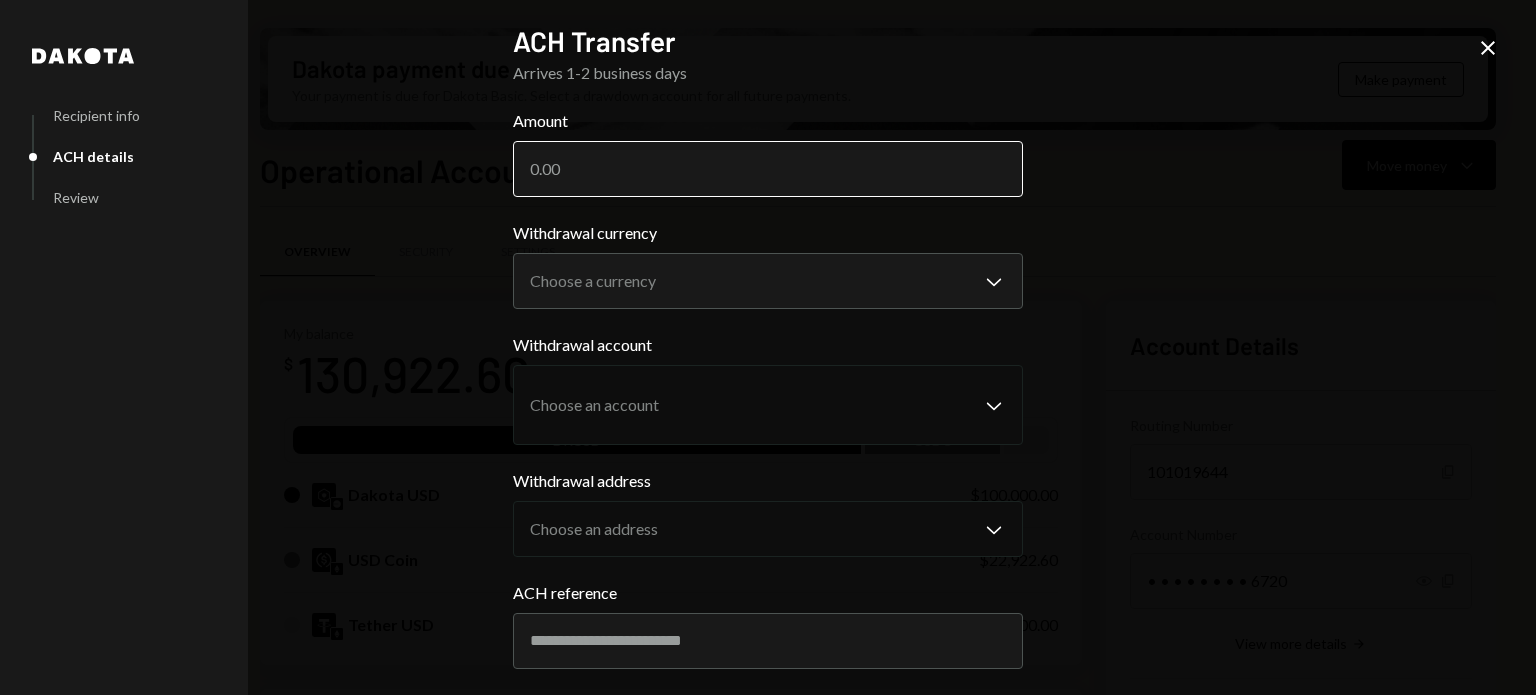 click on "Amount" at bounding box center (768, 169) 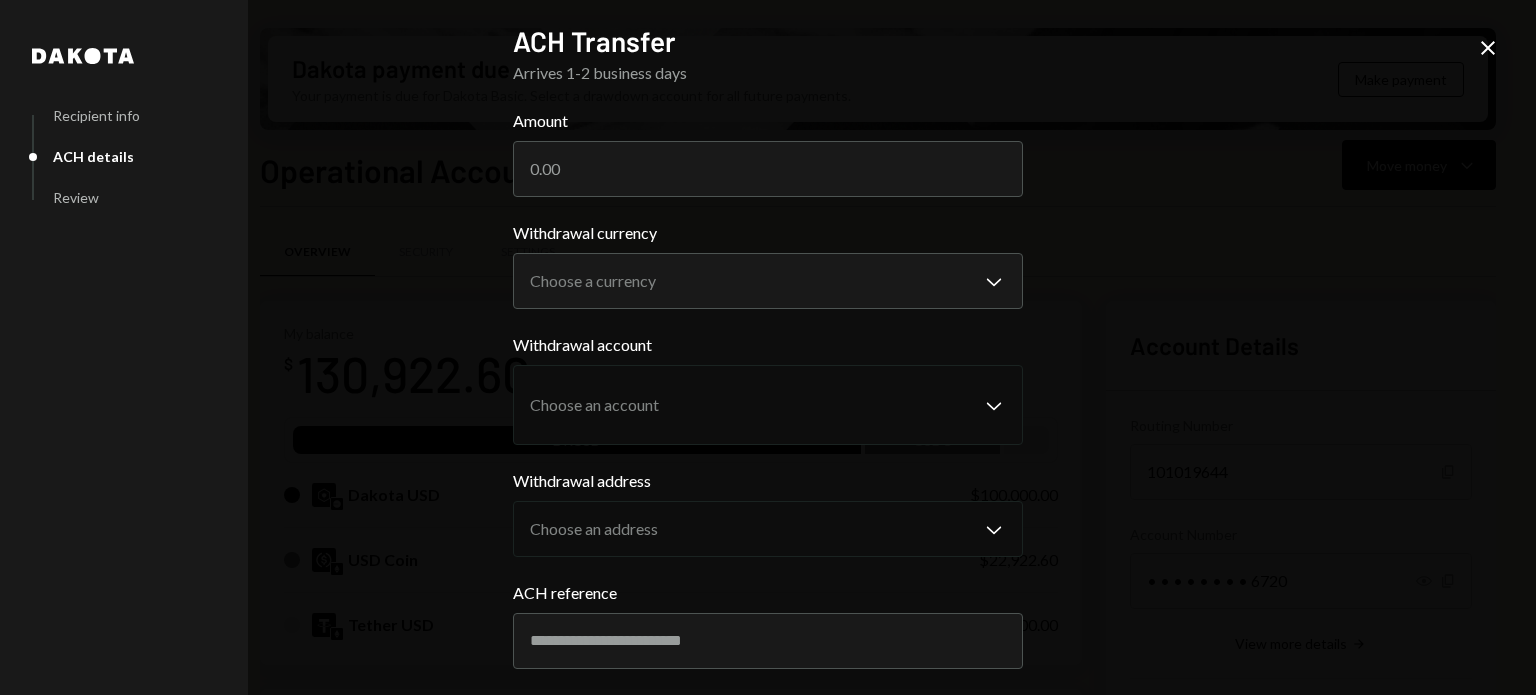 paste on "33587.27" 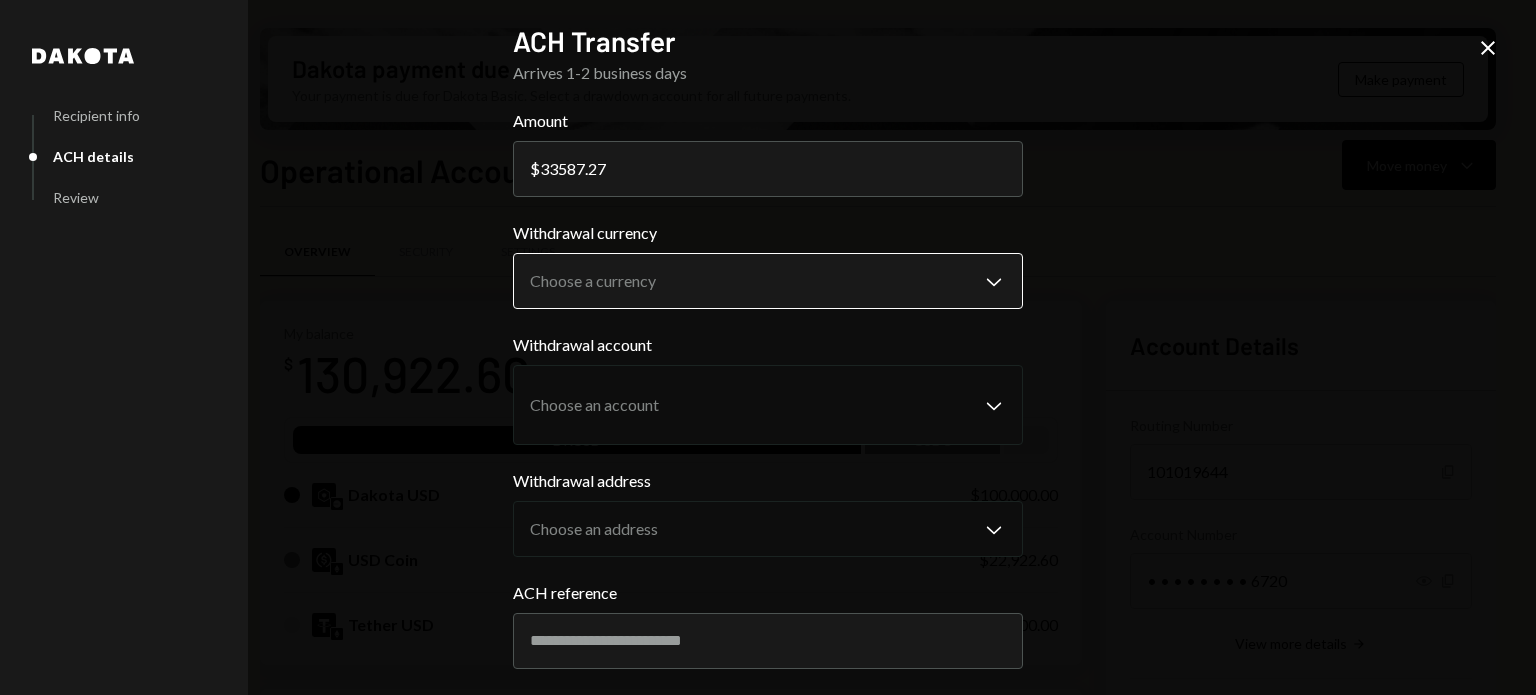 type on "33587.27" 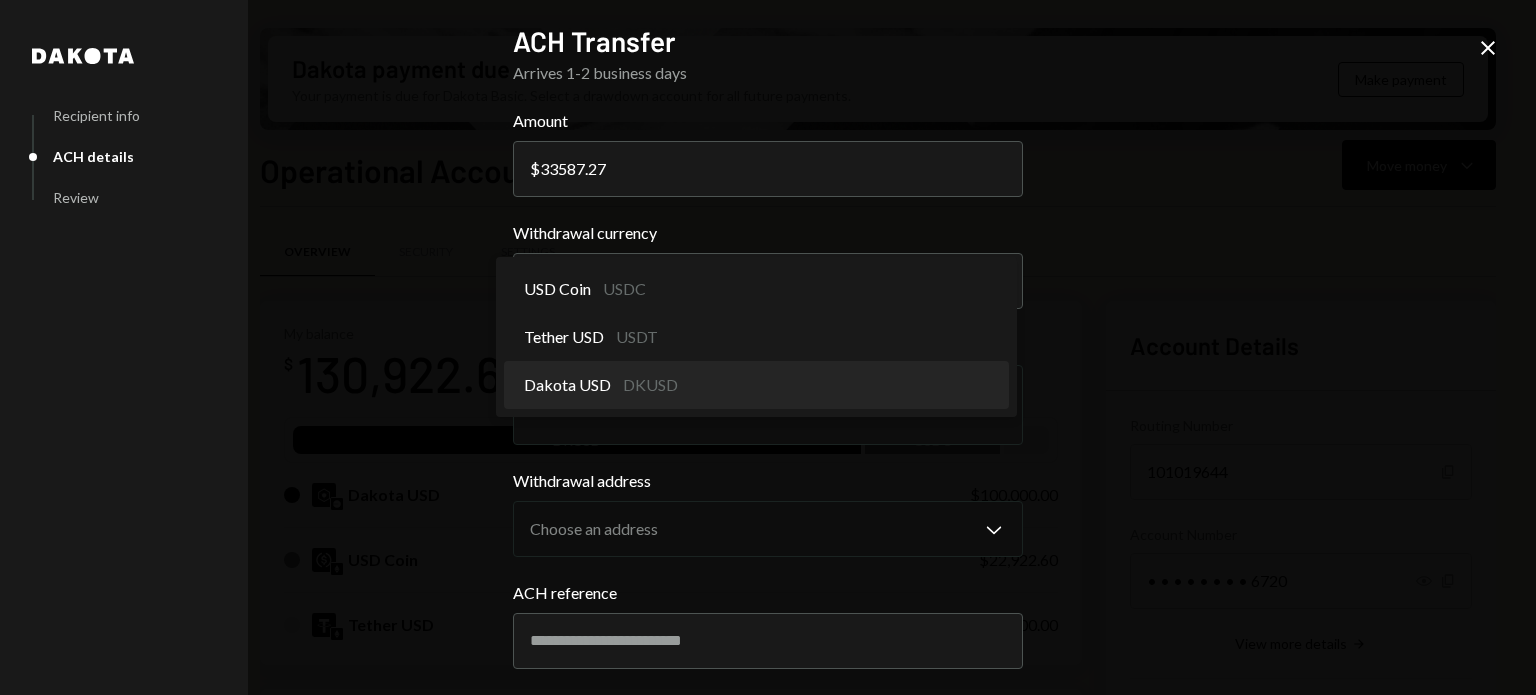 select on "*****" 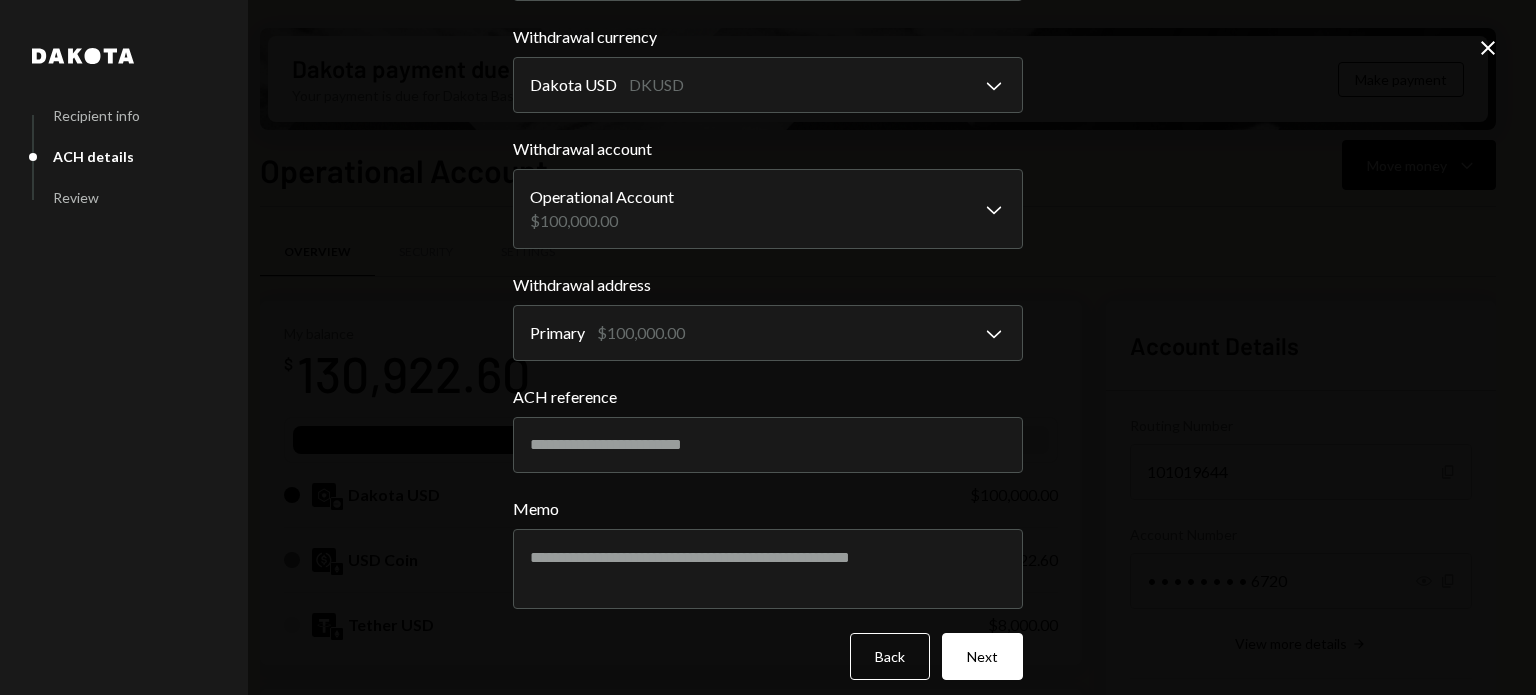 scroll, scrollTop: 200, scrollLeft: 0, axis: vertical 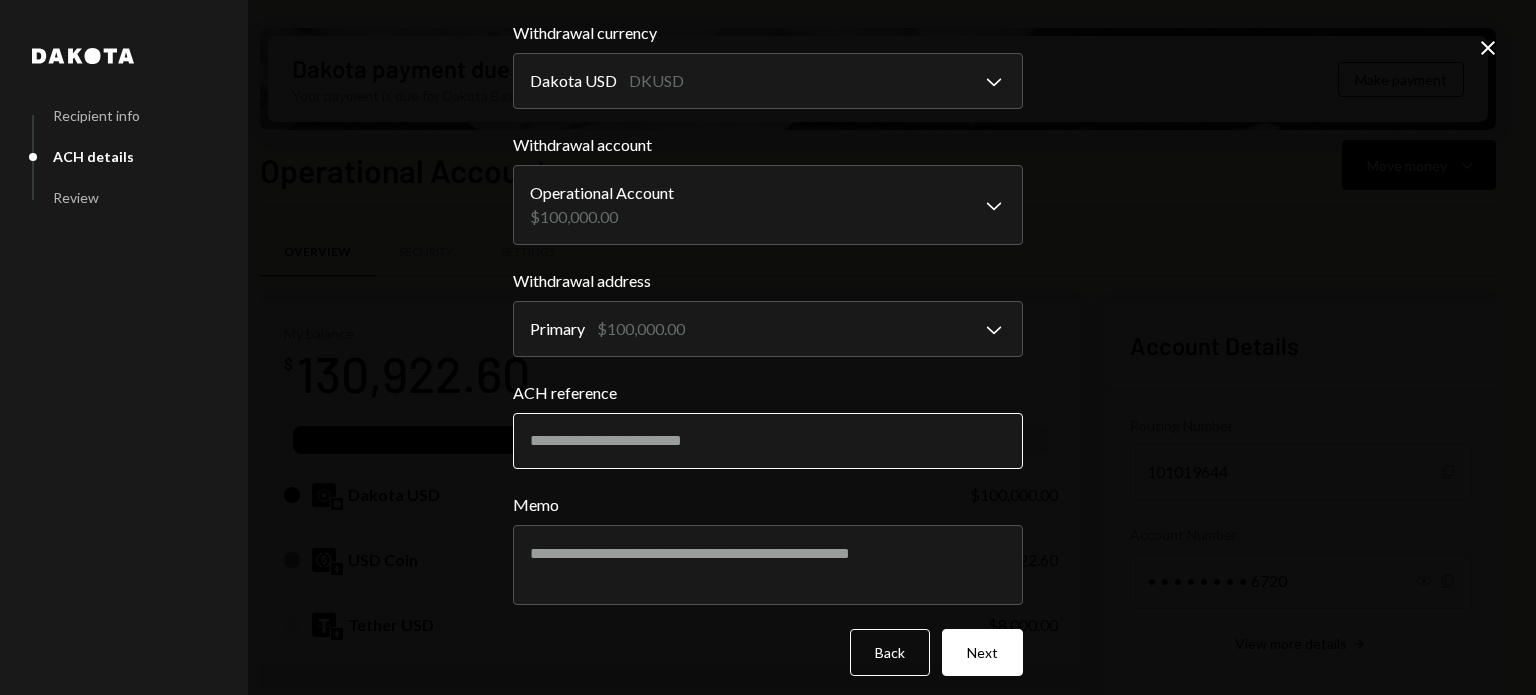 click on "ACH reference" at bounding box center [768, 441] 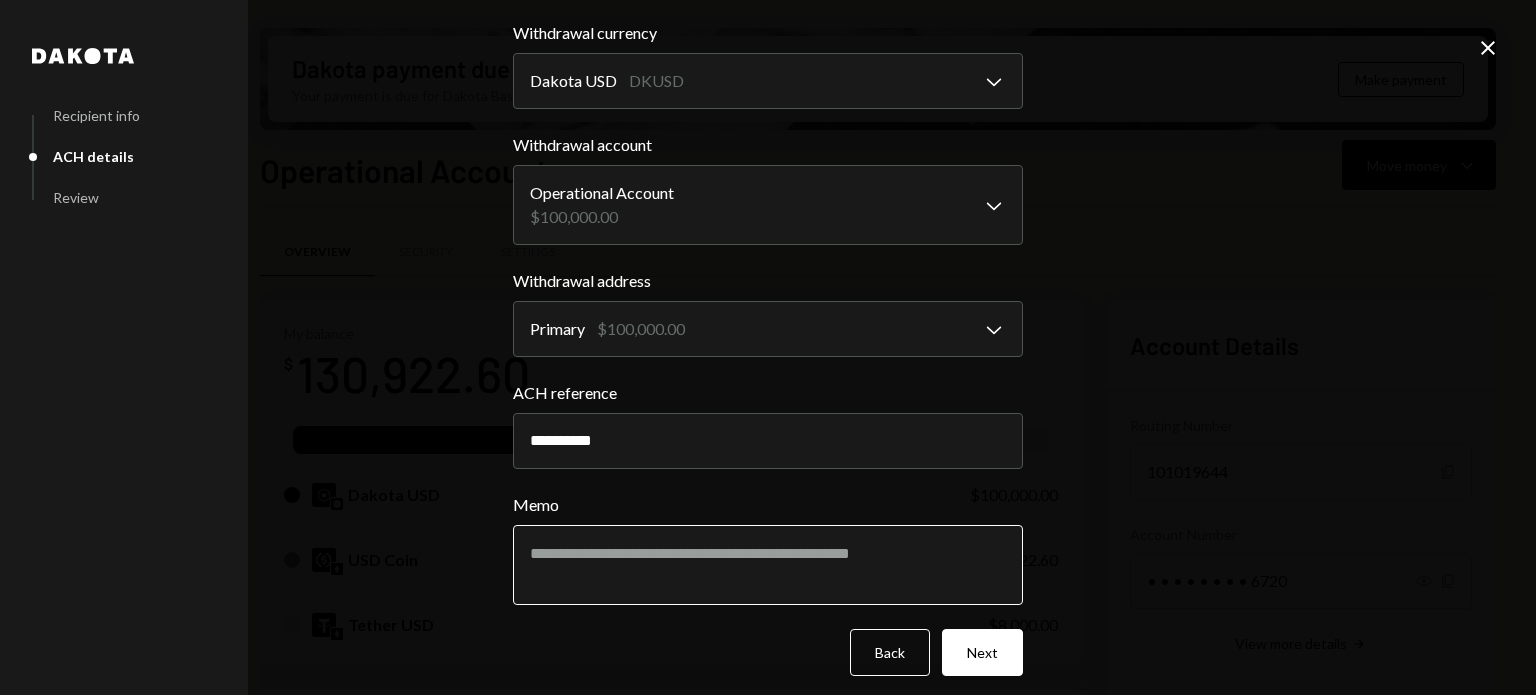 type on "*********" 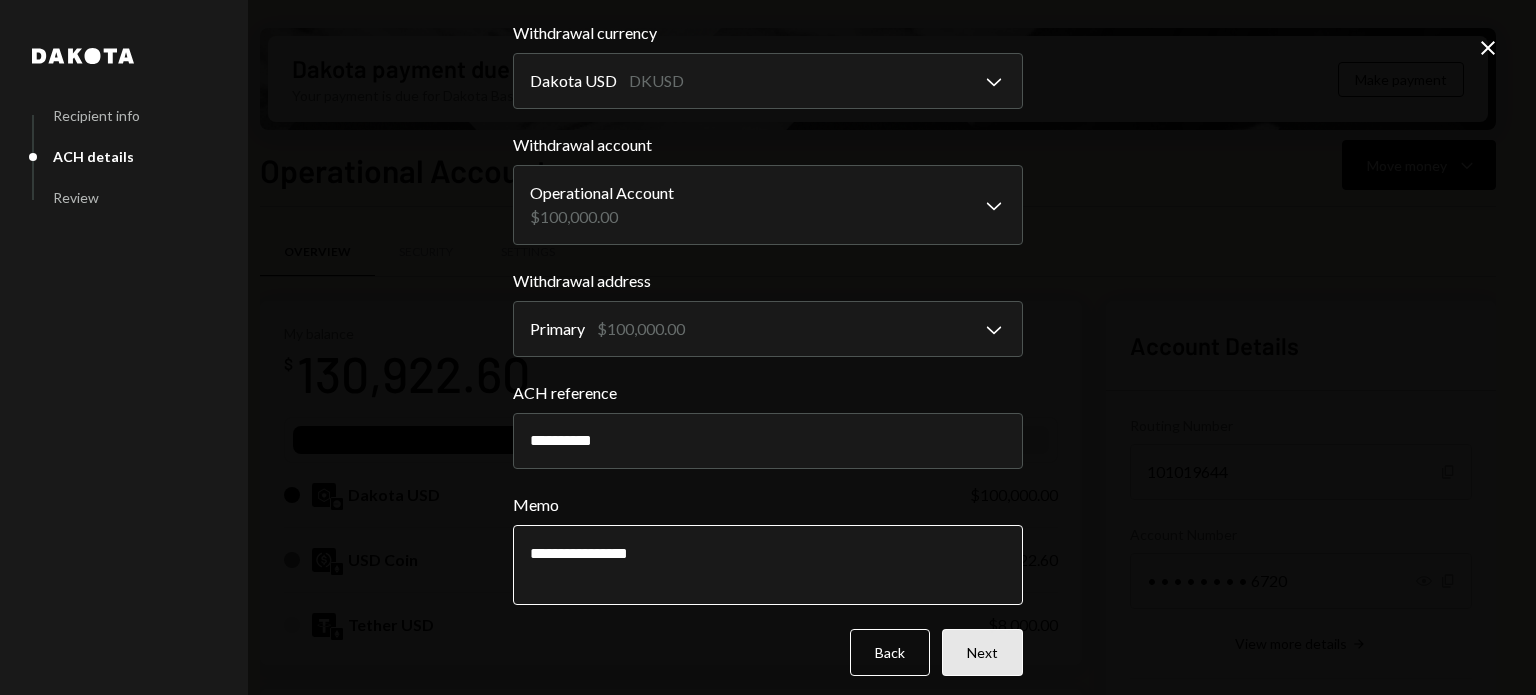 type on "**********" 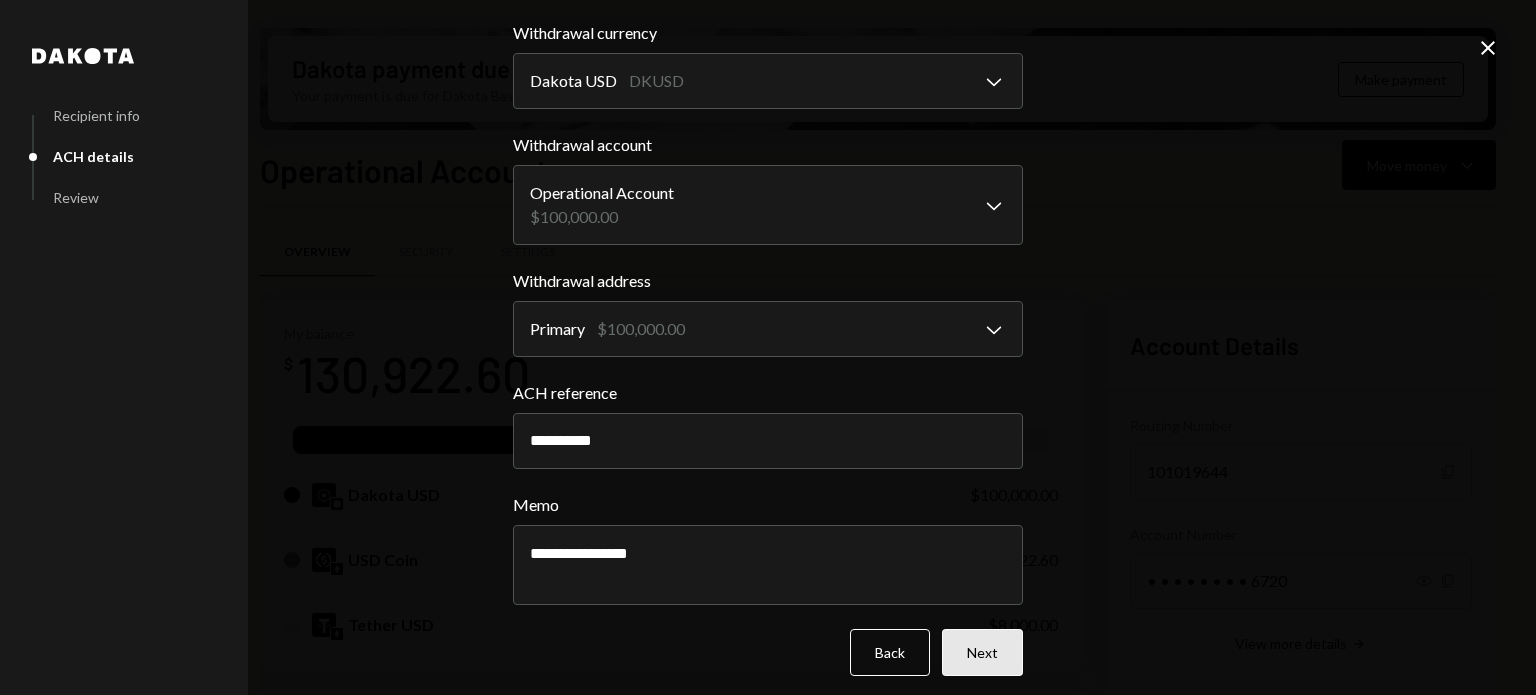 click on "Next" at bounding box center (982, 652) 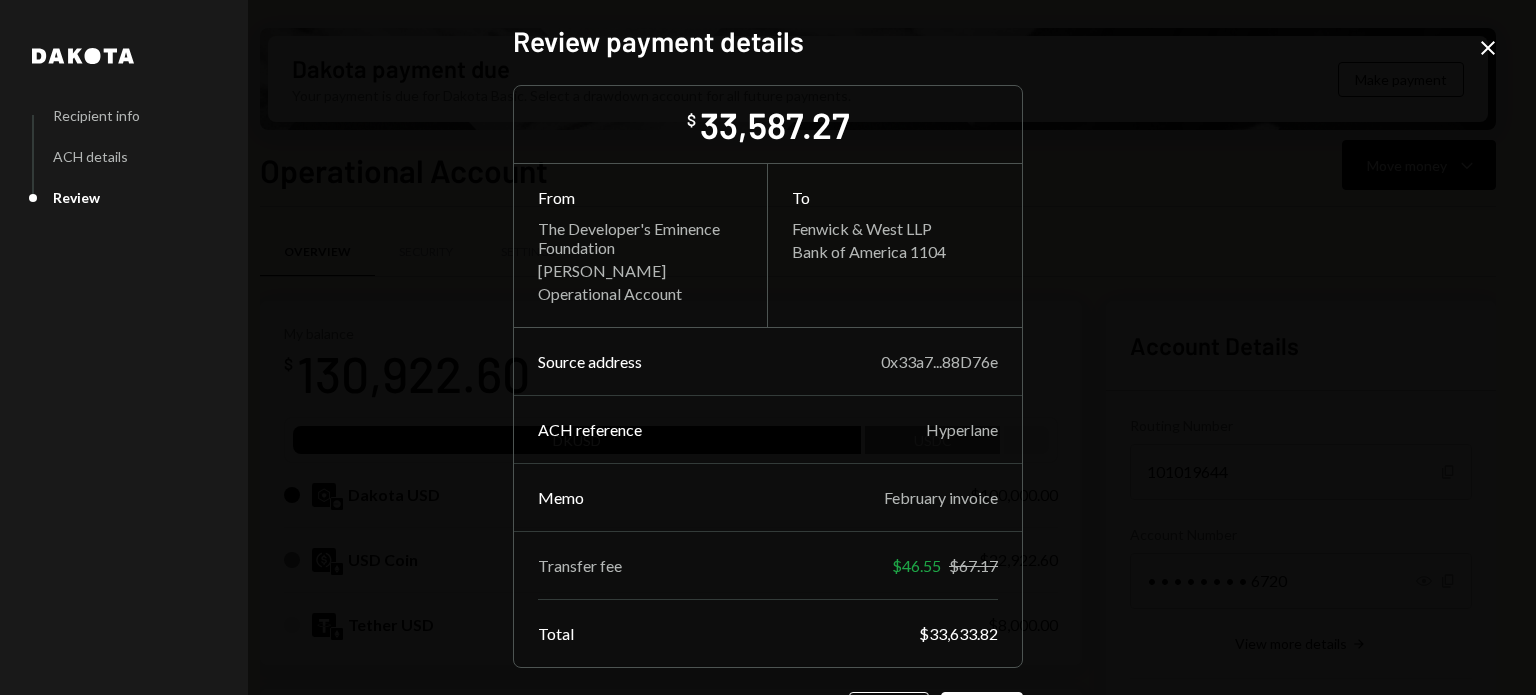 scroll, scrollTop: 76, scrollLeft: 0, axis: vertical 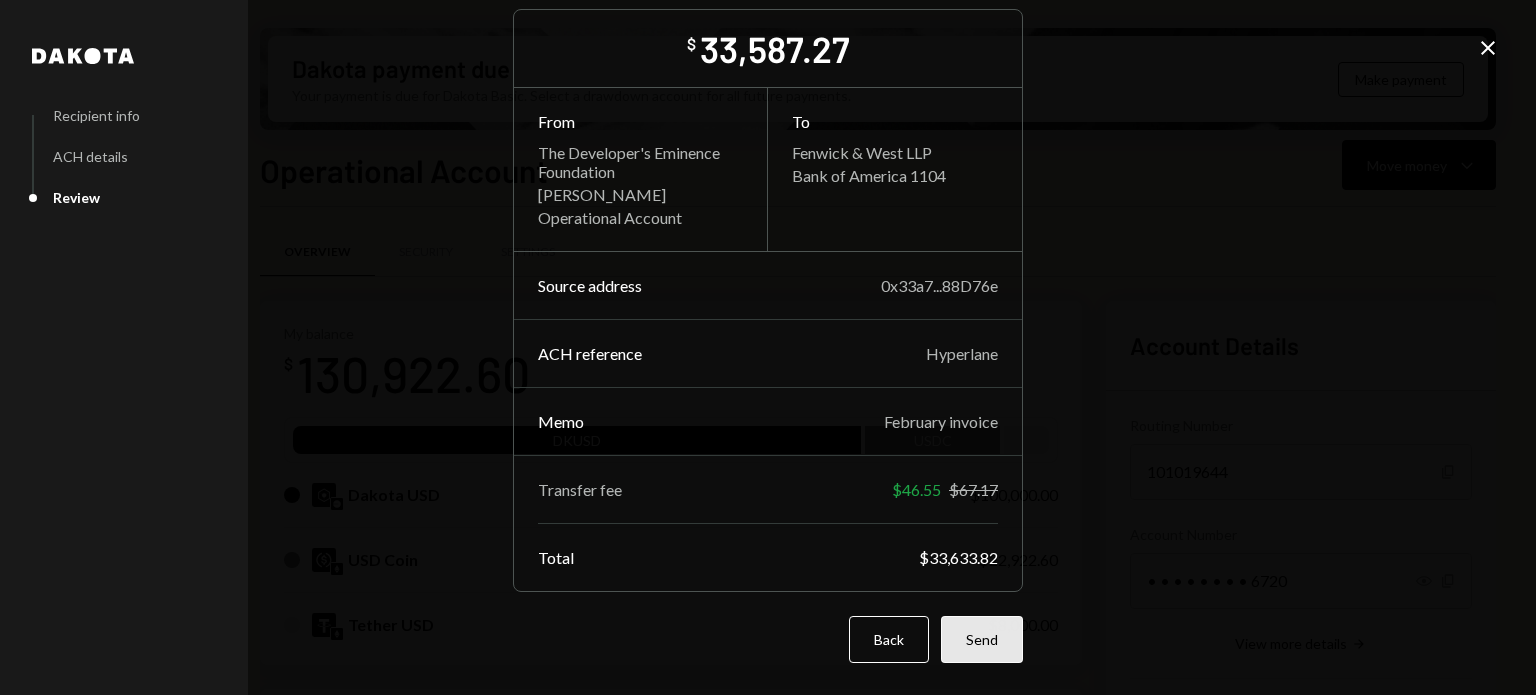 click on "Send" at bounding box center [982, 639] 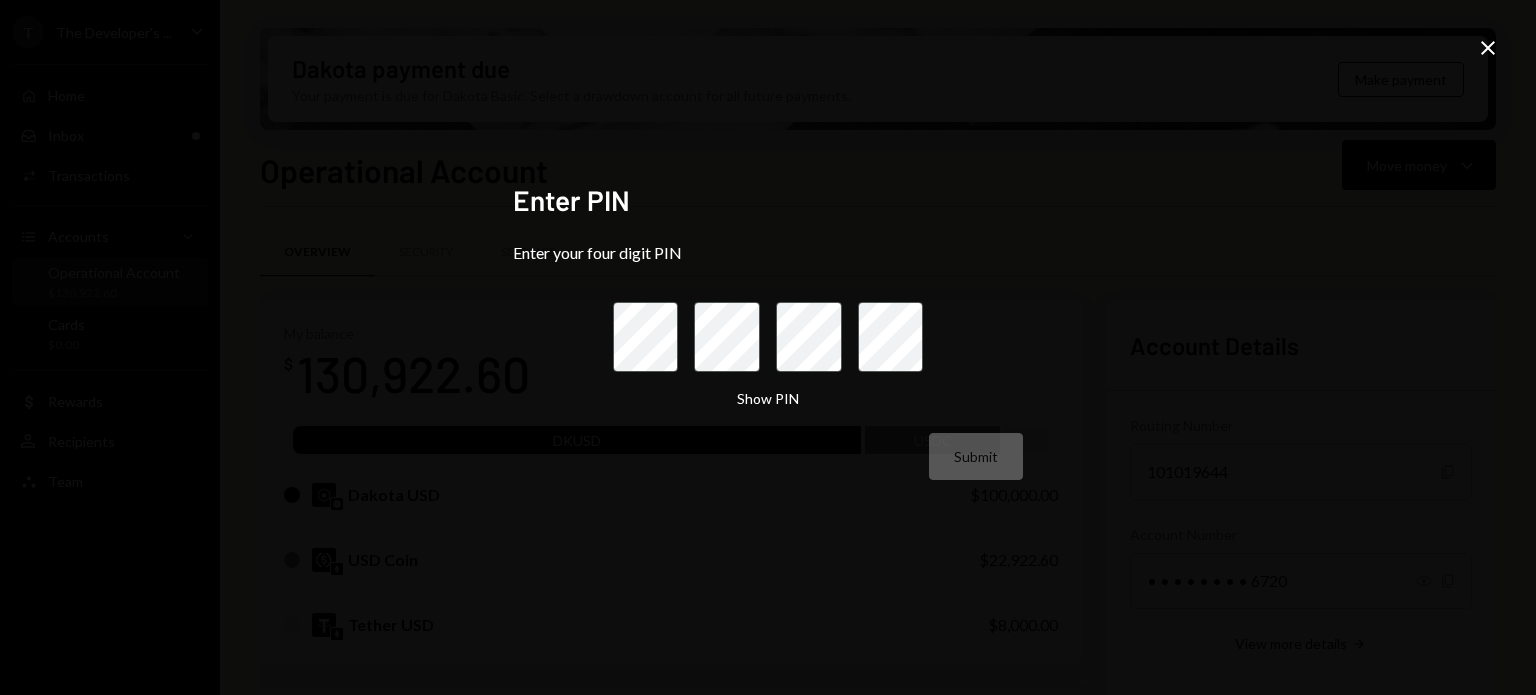 scroll, scrollTop: 0, scrollLeft: 0, axis: both 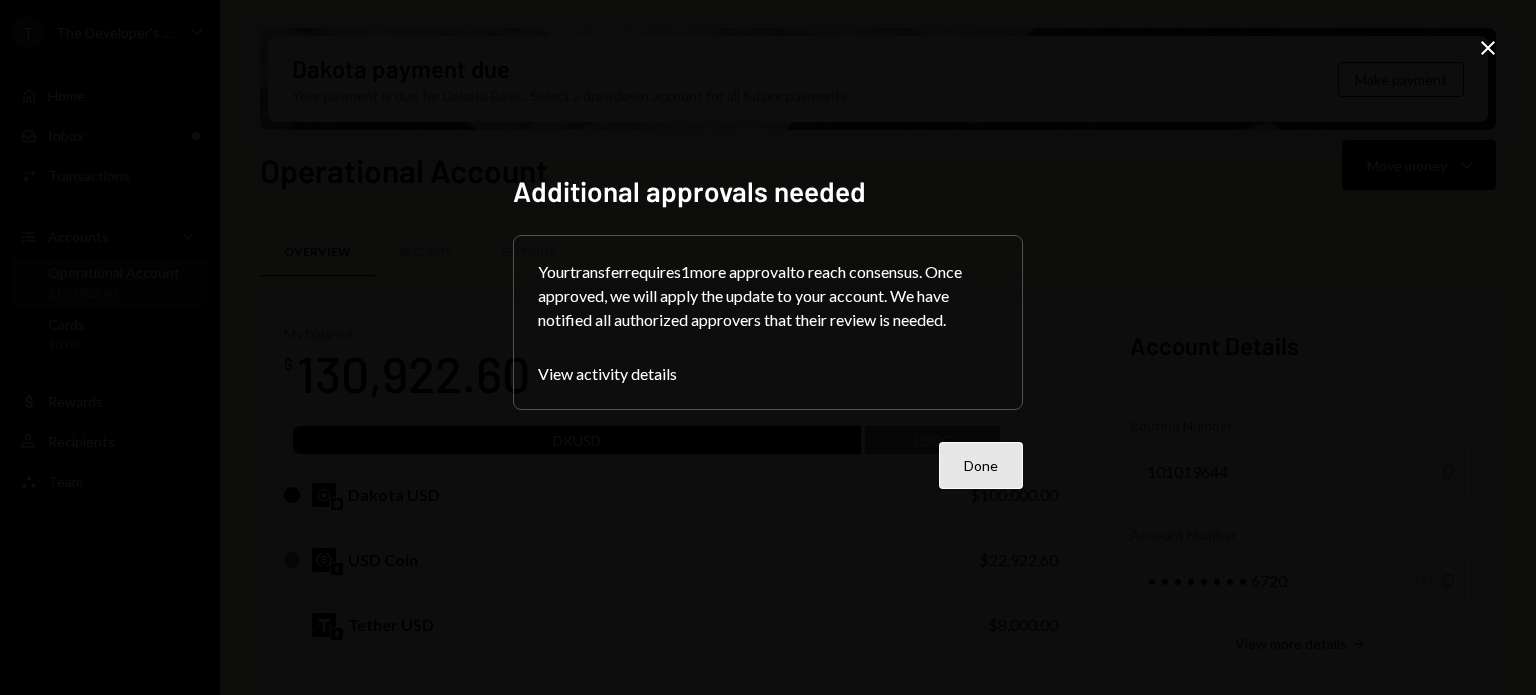 click on "Done" at bounding box center [981, 465] 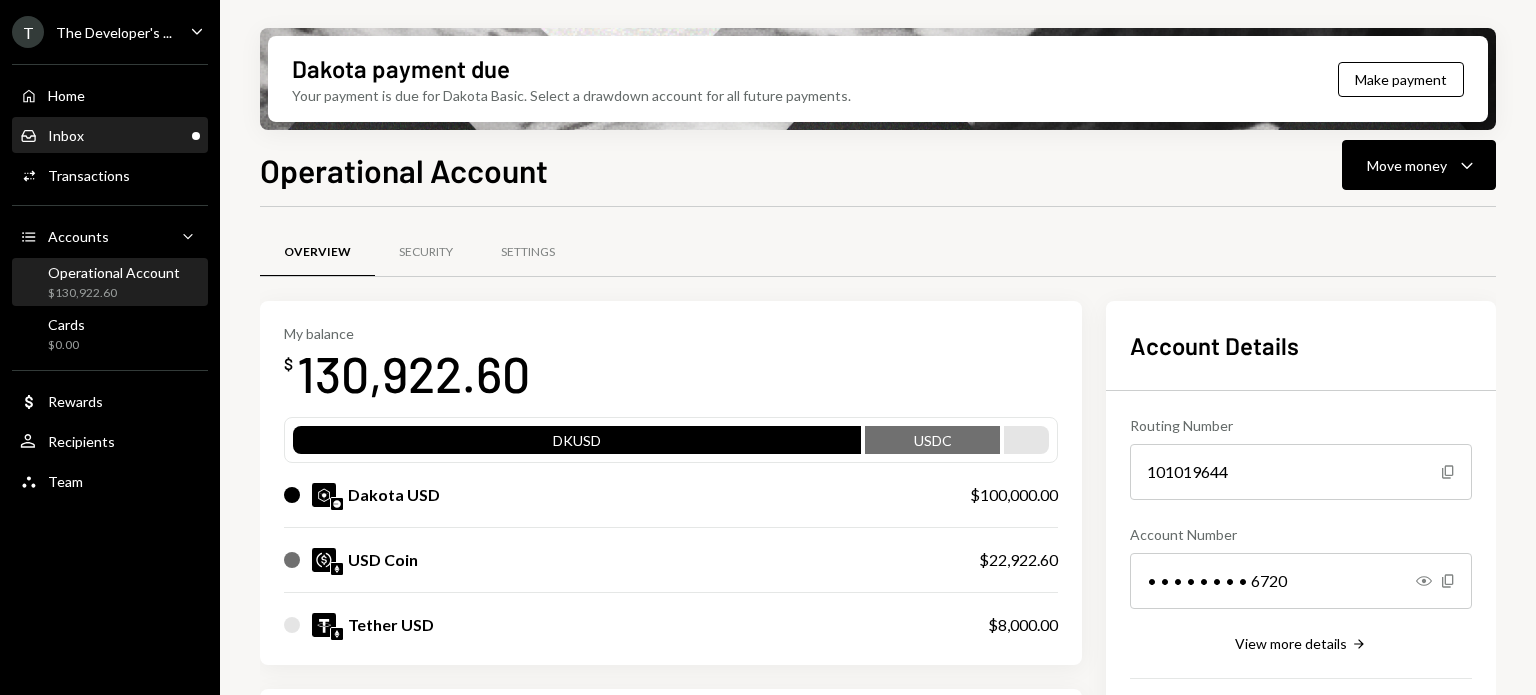 click on "Inbox Inbox" at bounding box center (110, 136) 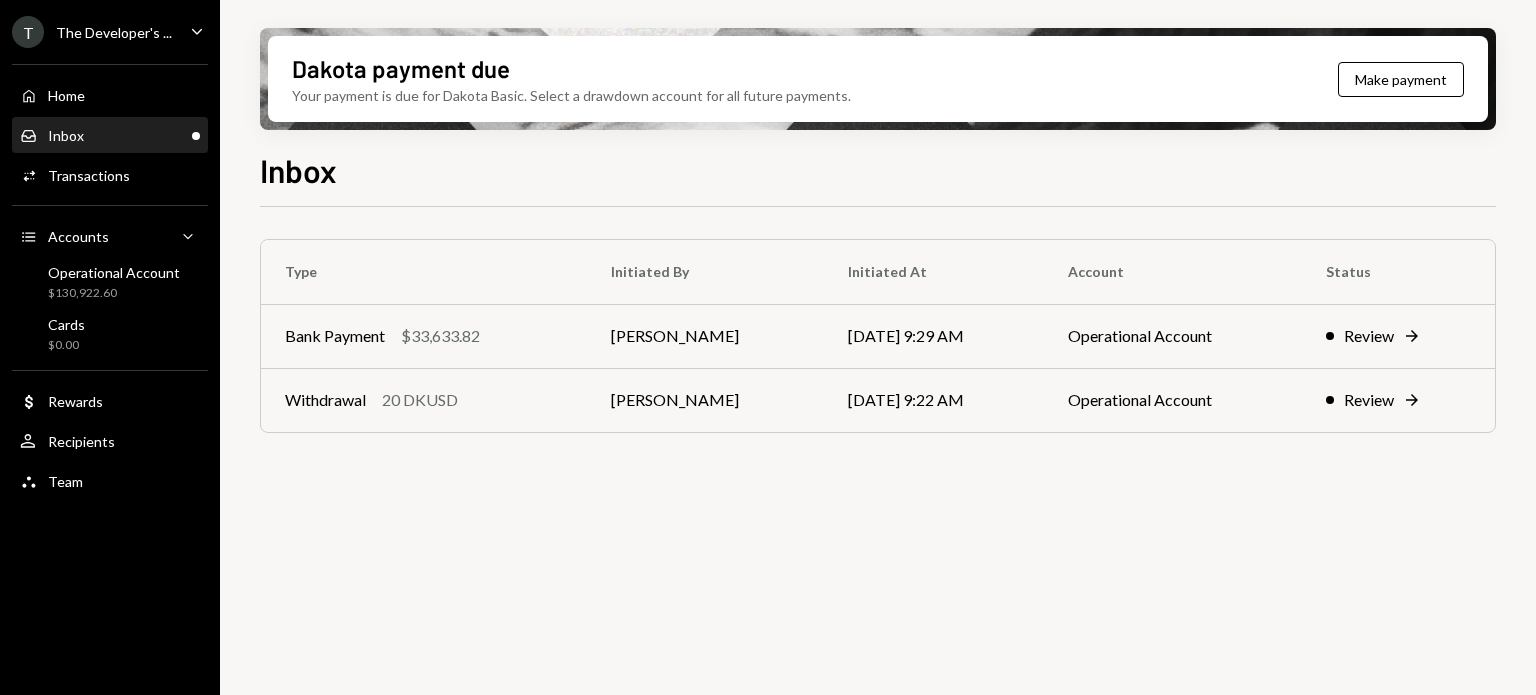 scroll, scrollTop: 0, scrollLeft: 0, axis: both 